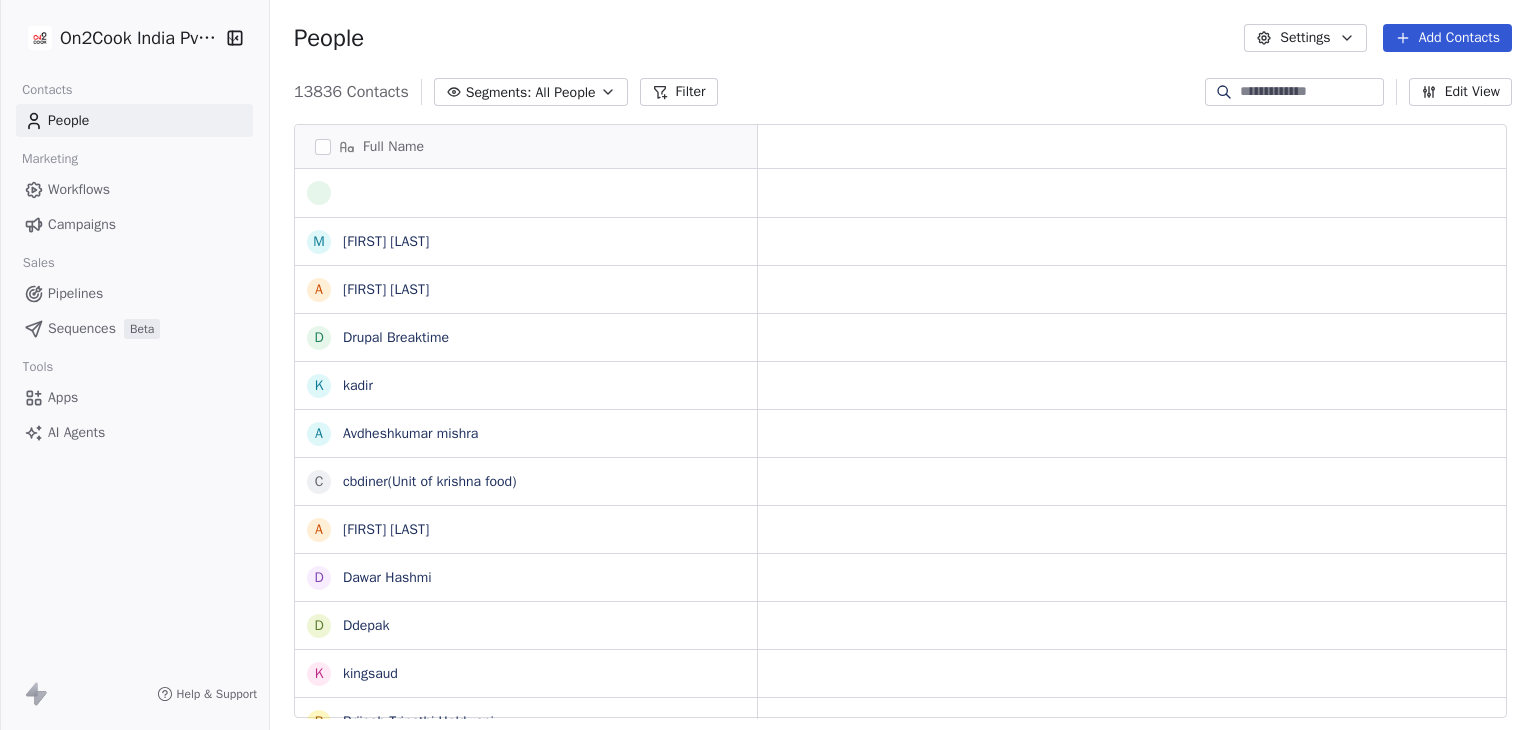 scroll, scrollTop: 0, scrollLeft: 0, axis: both 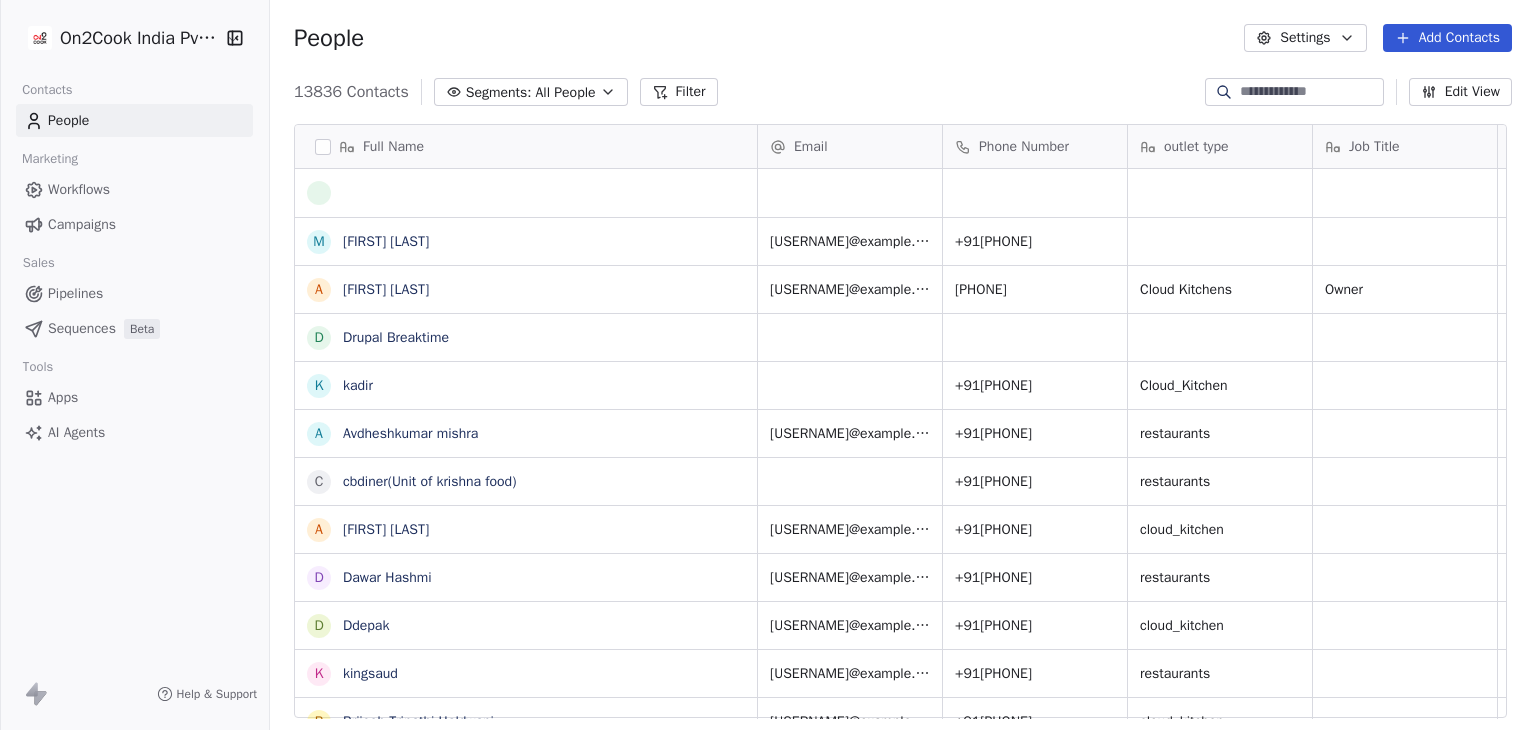 click on "On2Cook India Pvt. Ltd. Contacts People Marketing Workflows Campaigns Sales Pipelines Sequences Beta Tools Apps AI Agents Help & Support People Settings  Add Contacts 13836 Contacts Segments: All People Filter  Edit View Tag Add to Sequence Export Full Name M Mohd Yousuf Bhat A Avinash muni D Drupal Breaktime k kadir A Avdheshkumar mishra c cbdiner(Unit of krishna food) A Abdul Qadir D Dawar Hashmi D Ddepak k kingsaud B Brijesh Tripathi  Haldwani s saanjoy surgeon S Sajan Sharma A Adhyatma Anand ke saath P Poonam Dubey S S R AGRO  DESI CHICKEN FARM T Tarun Bhati R Renu Tiwari M Manish Bosmia T Tilak Raj Verma S Santosh Sahu K Kakku Tiwari R Rohit Tiwari A Adv Inderjit Singh M Manish Srivastava D Dattraj Vibhute M Mukul Kumar Sharma V Varisha Islam L Lokesh Jain C ChandrashekharAzad Nishad M MK GROUP Email Phone Number outlet type Job Title company name location Location Lead Source  Meta amaanyousuf2931@gmail.com +917889466472 Bhat Healthy Foods others Meta avinashmuni15@gmail.com 9584939495 Cloud Kitchens" at bounding box center [768, 365] 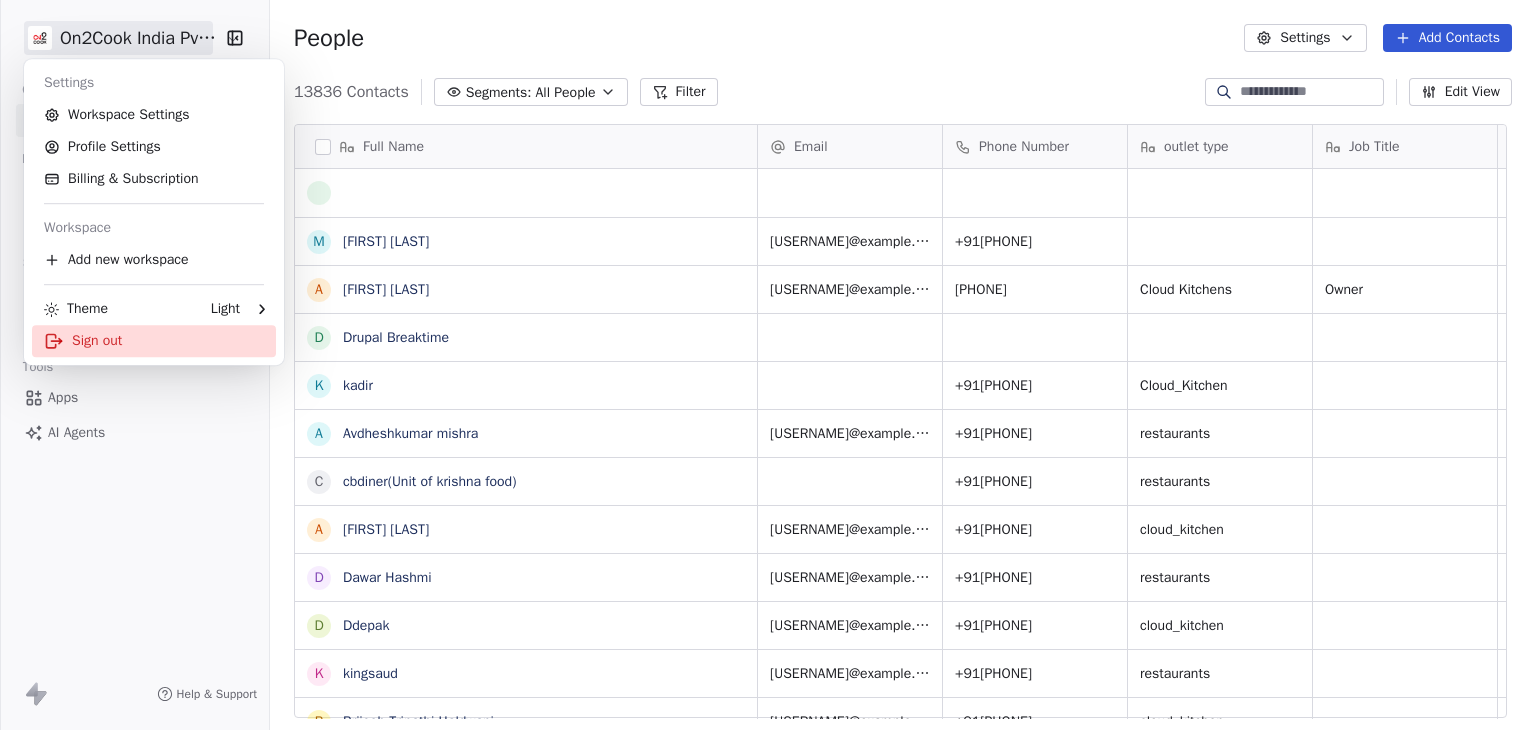 click on "Sign out" at bounding box center [154, 341] 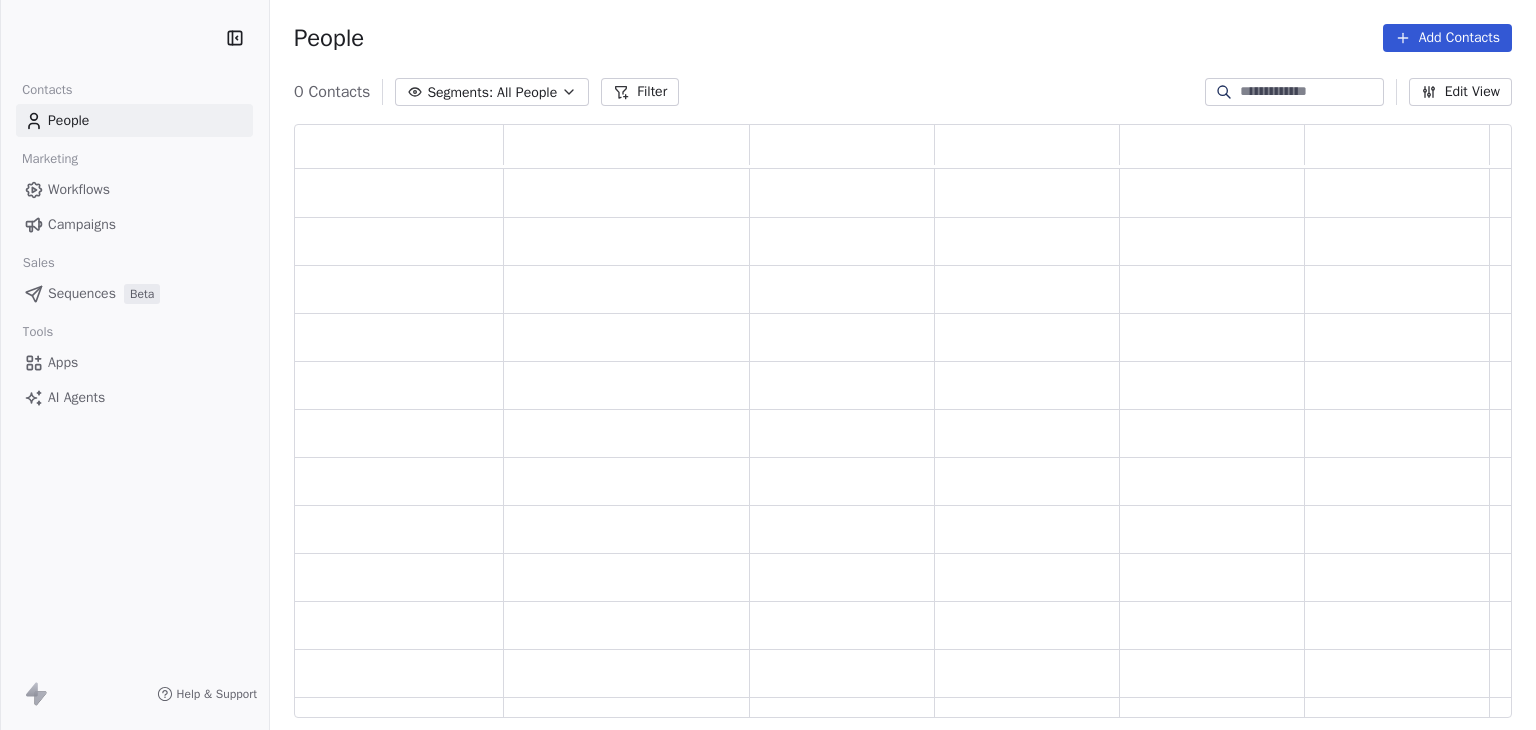 scroll, scrollTop: 0, scrollLeft: 0, axis: both 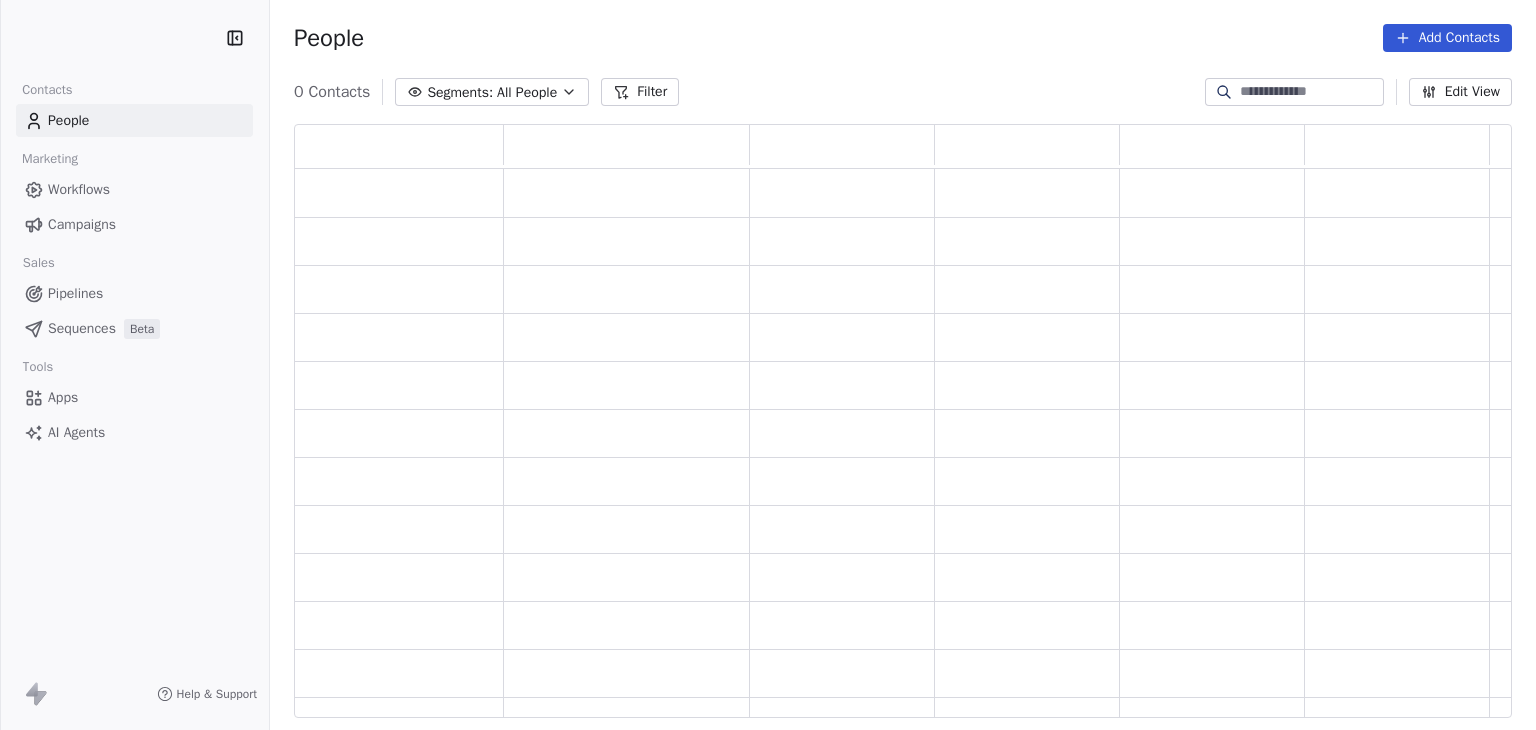 click on "Workflows" at bounding box center [79, 189] 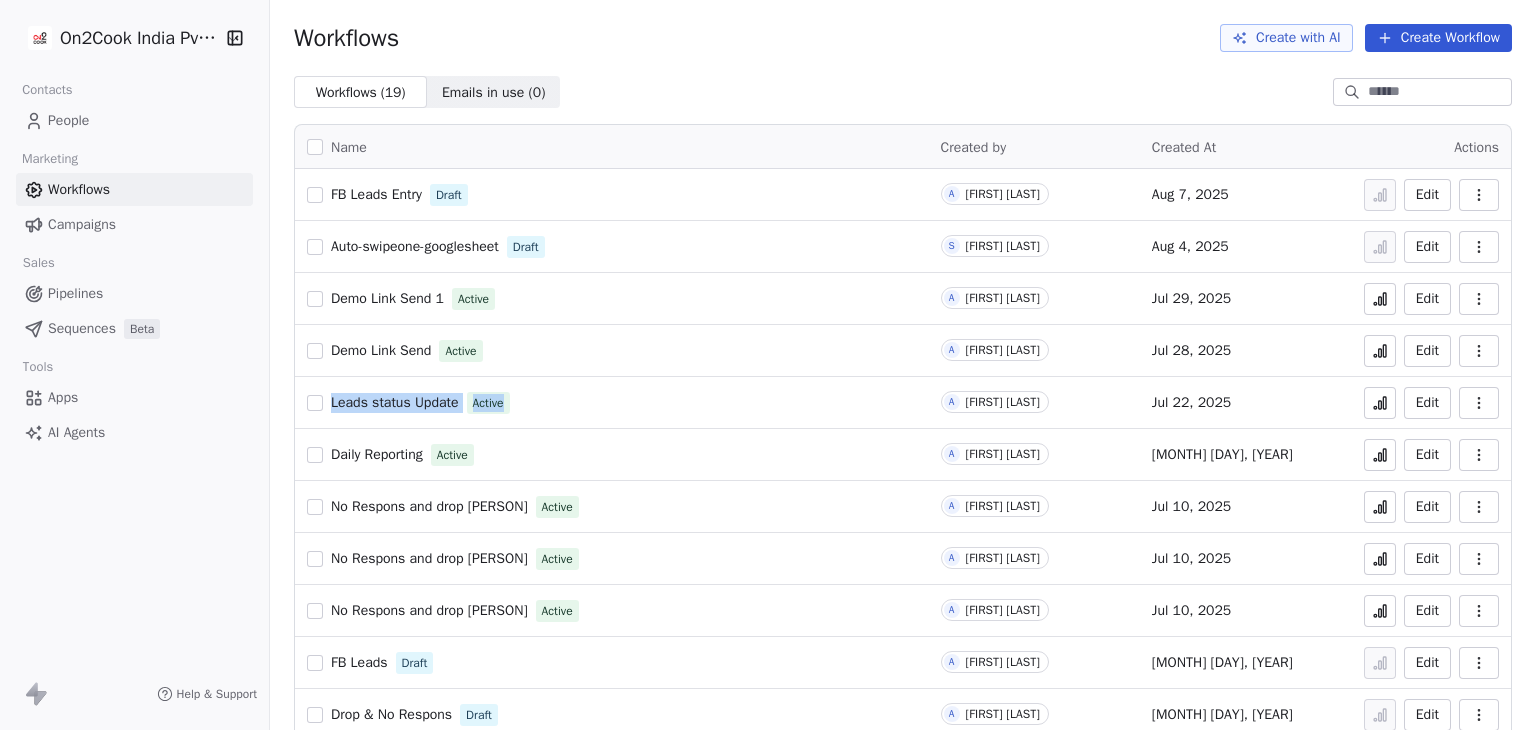 drag, startPoint x: 583, startPoint y: 405, endPoint x: 333, endPoint y: 405, distance: 250 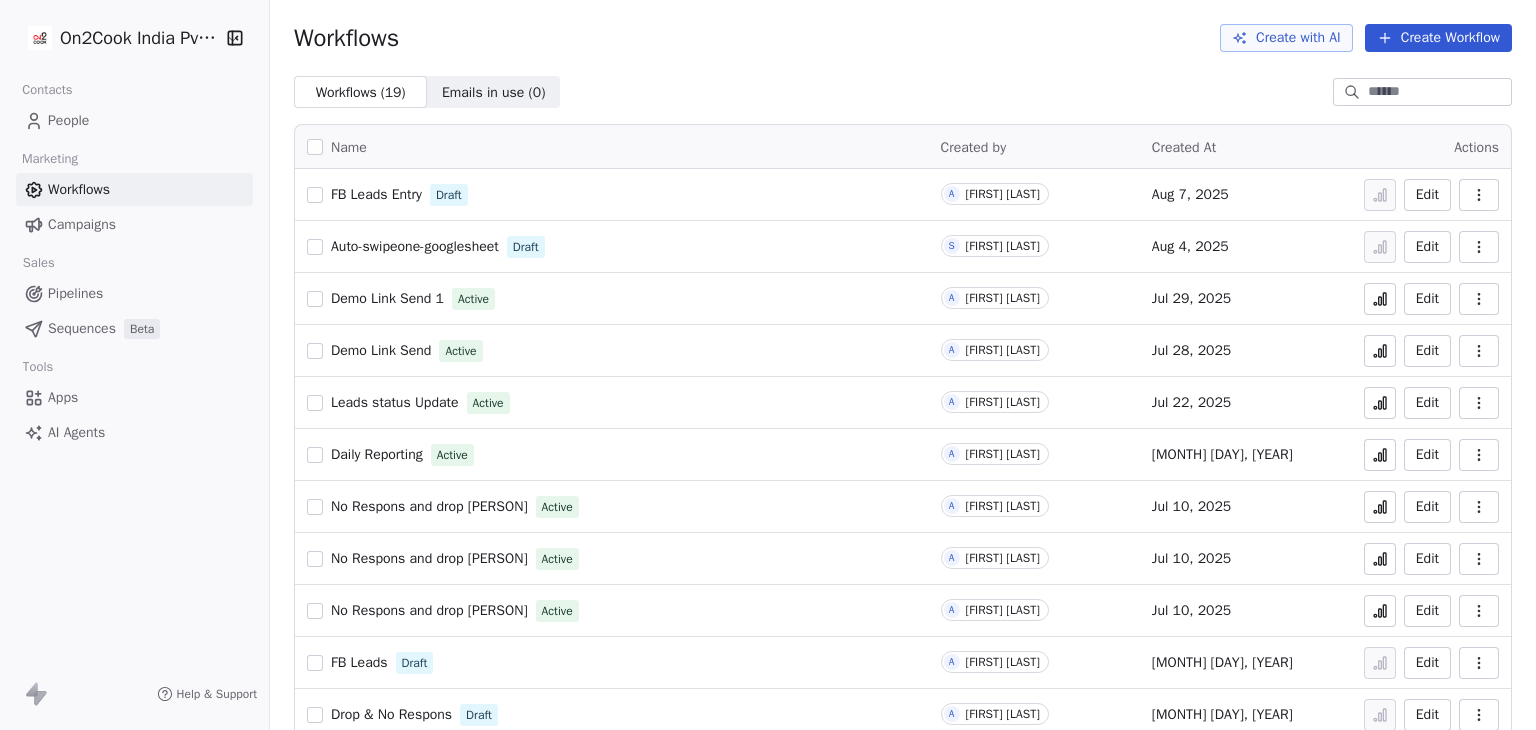 drag, startPoint x: 1363, startPoint y: 409, endPoint x: 665, endPoint y: 299, distance: 706.61444 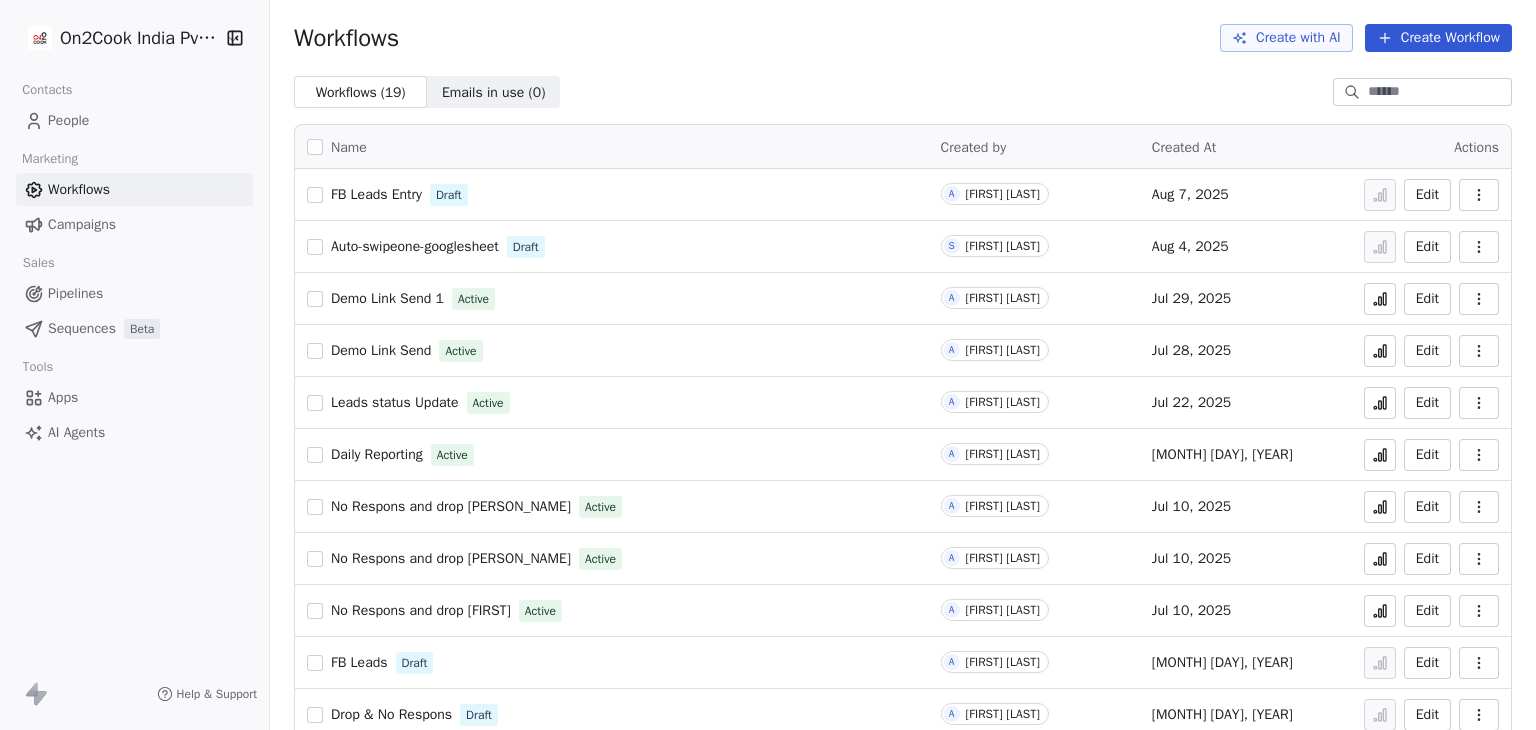 scroll, scrollTop: 0, scrollLeft: 0, axis: both 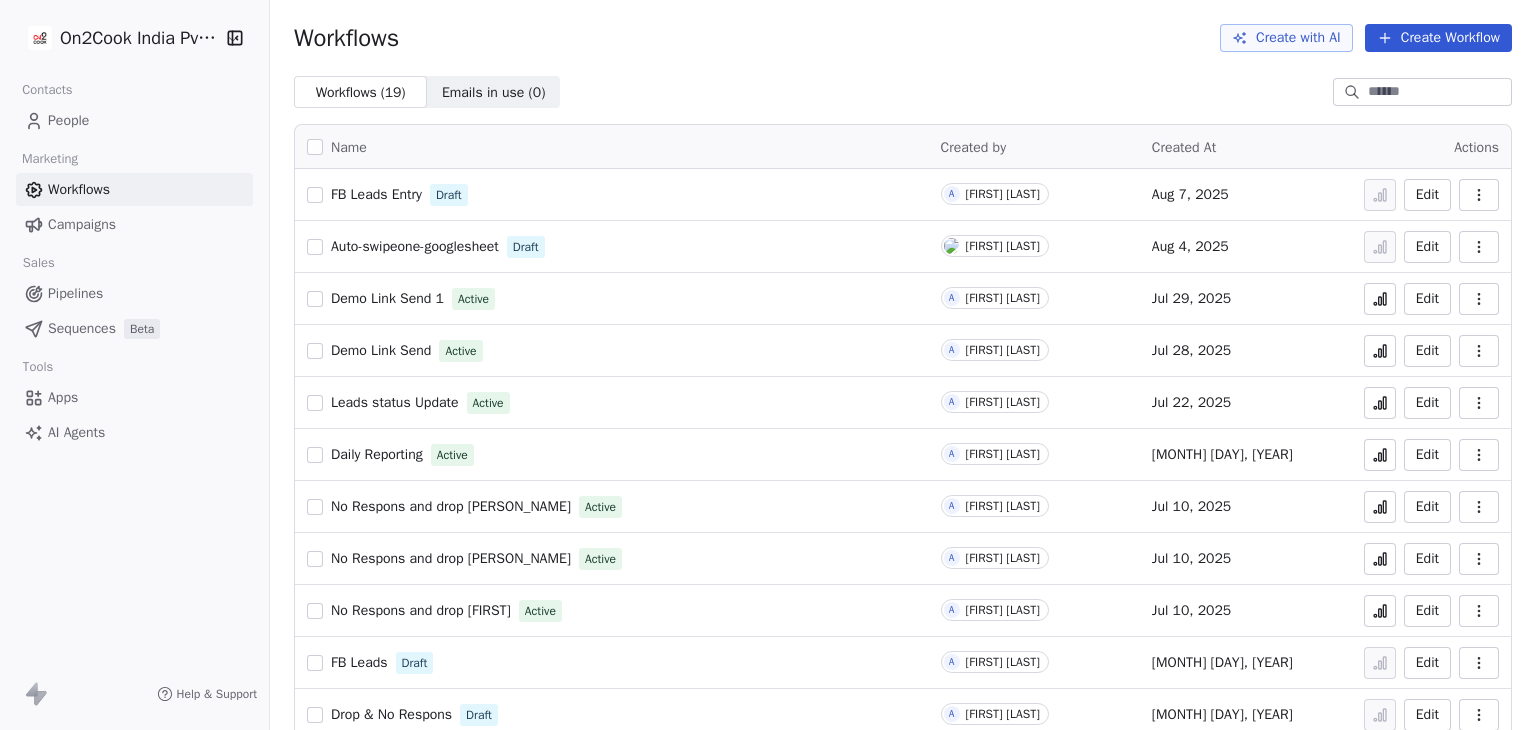click 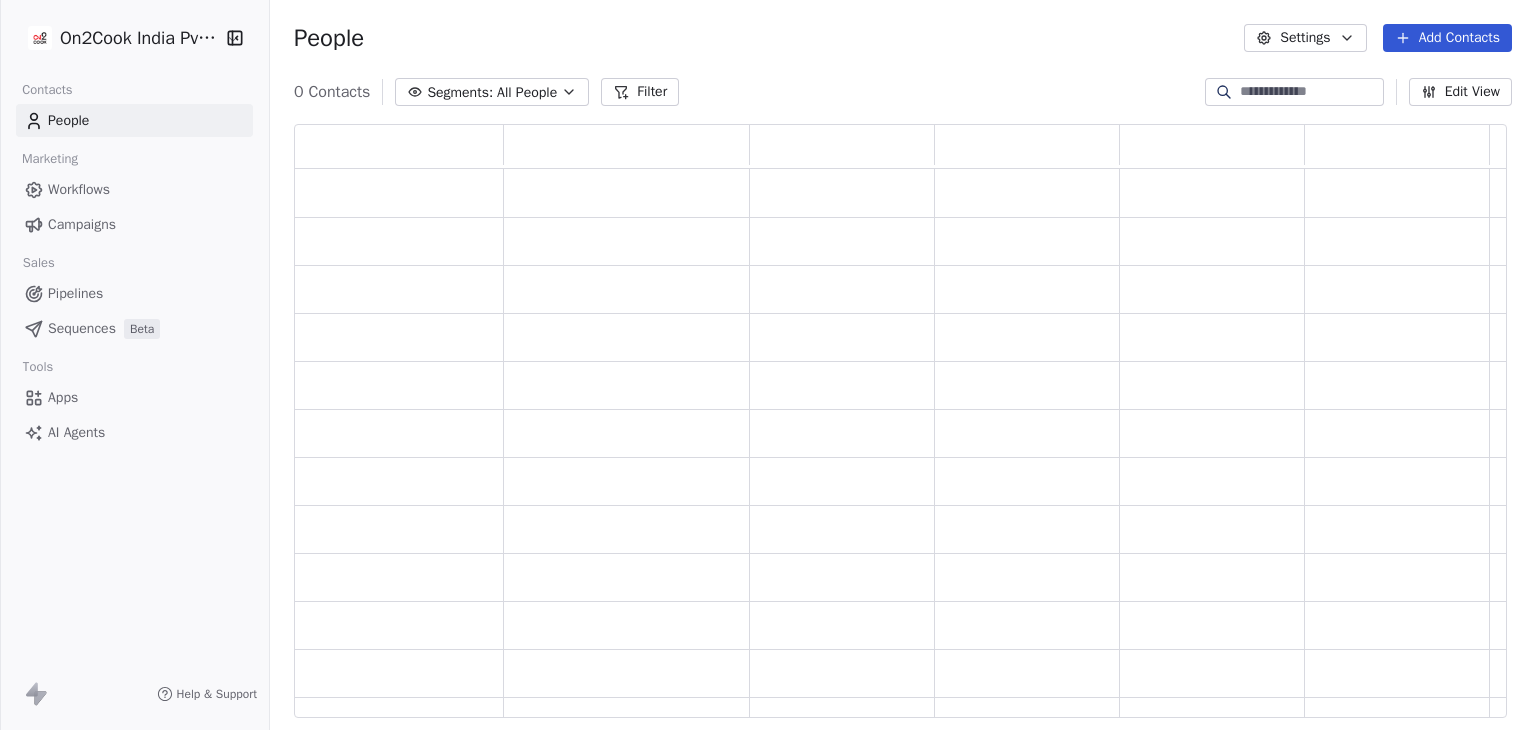 scroll, scrollTop: 16, scrollLeft: 16, axis: both 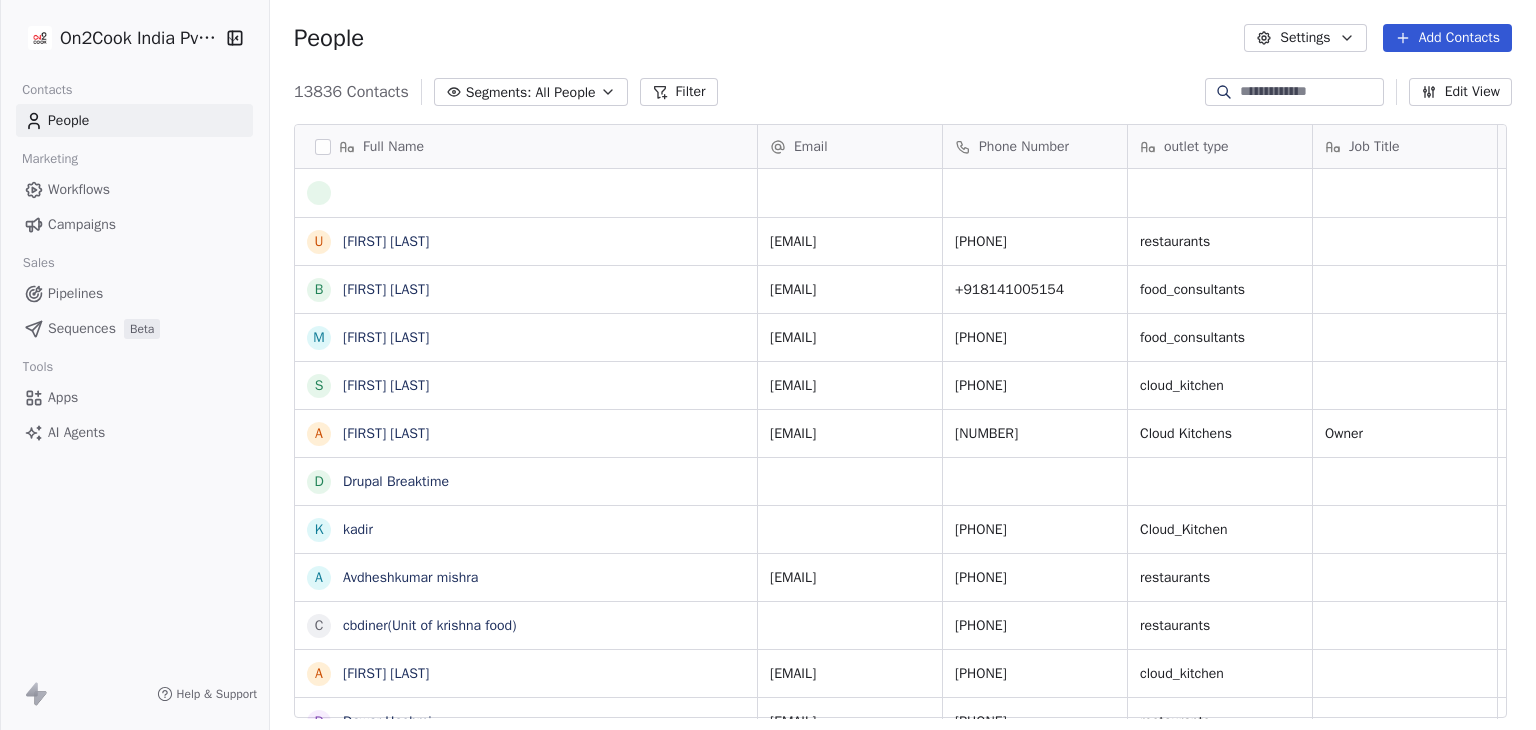 click at bounding box center [1310, 92] 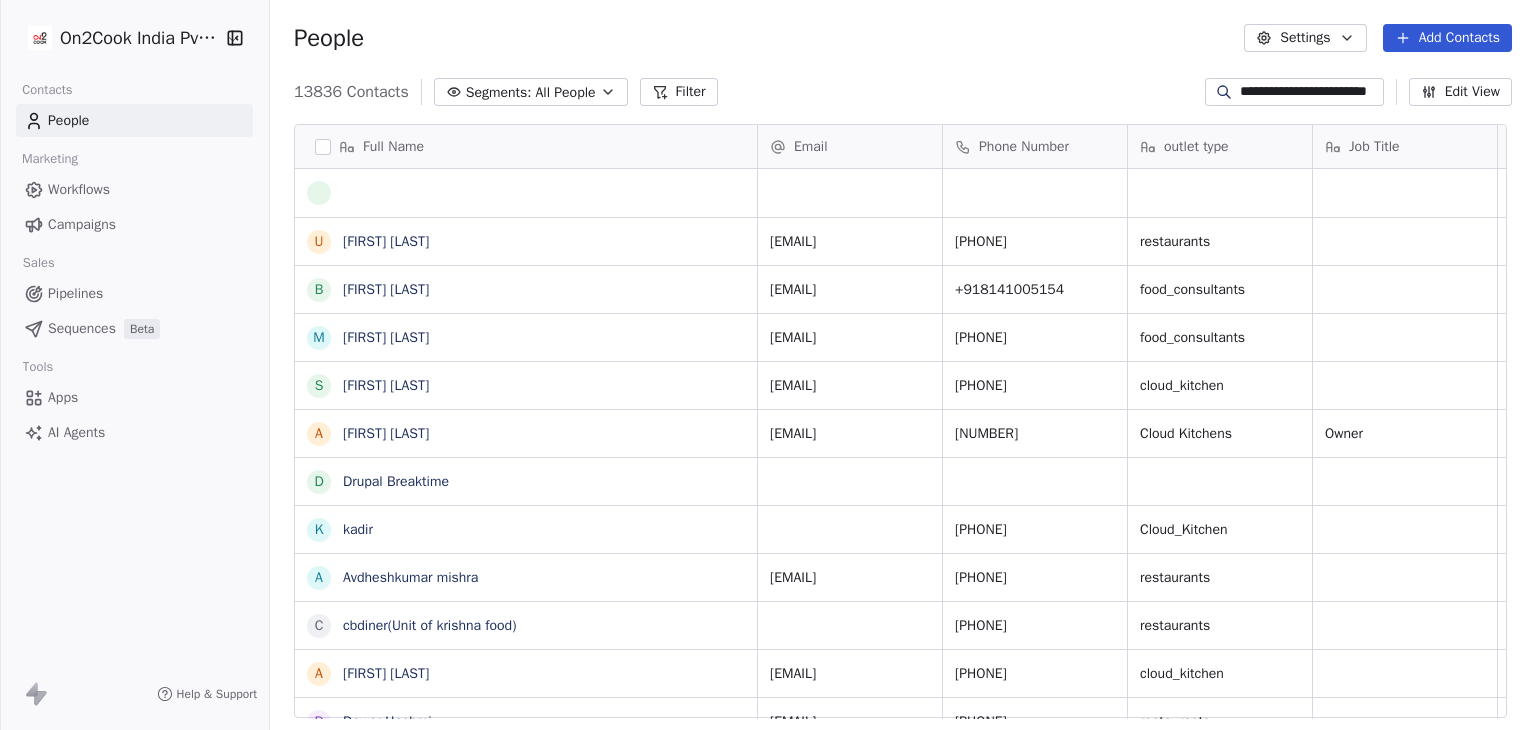 scroll, scrollTop: 0, scrollLeft: 21, axis: horizontal 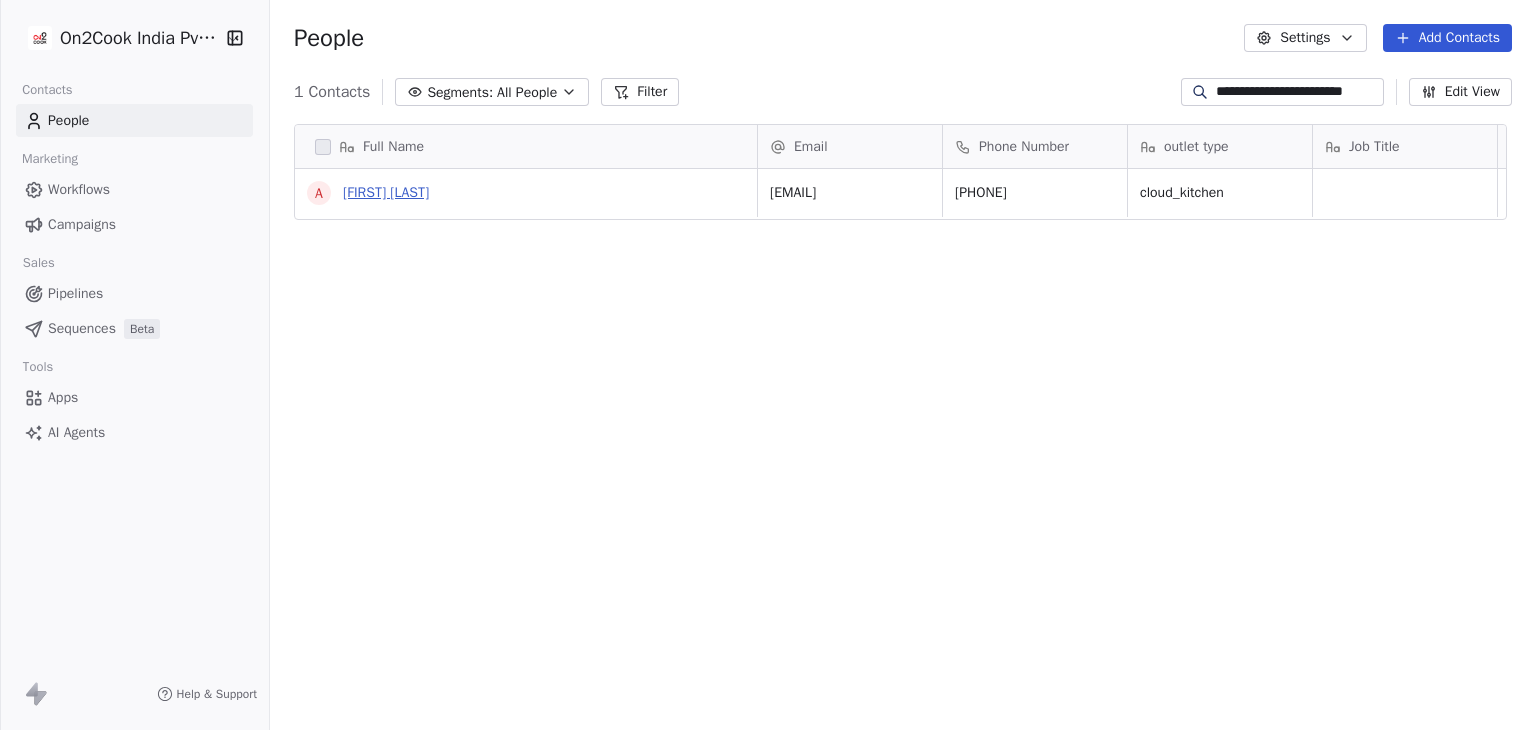 type on "**********" 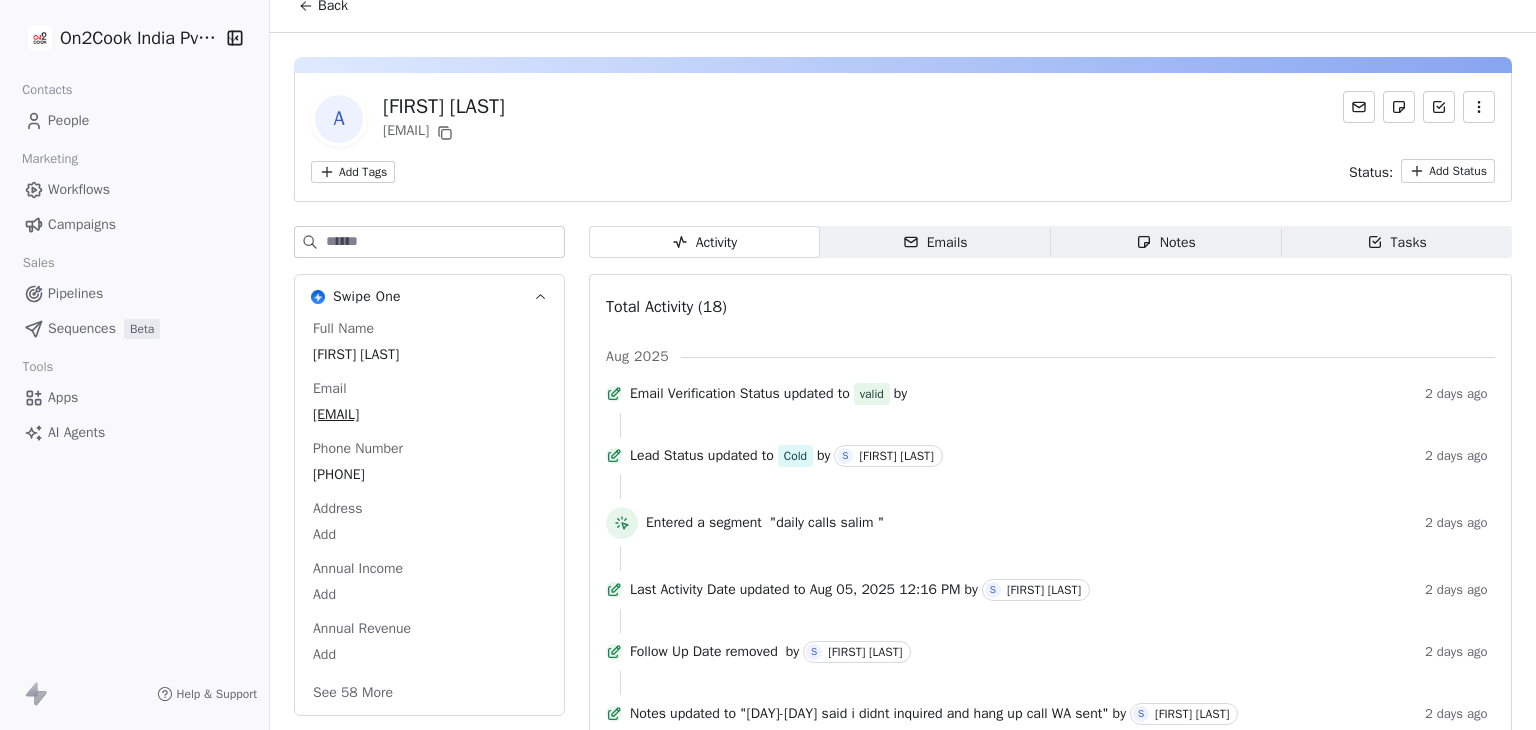 scroll, scrollTop: 0, scrollLeft: 0, axis: both 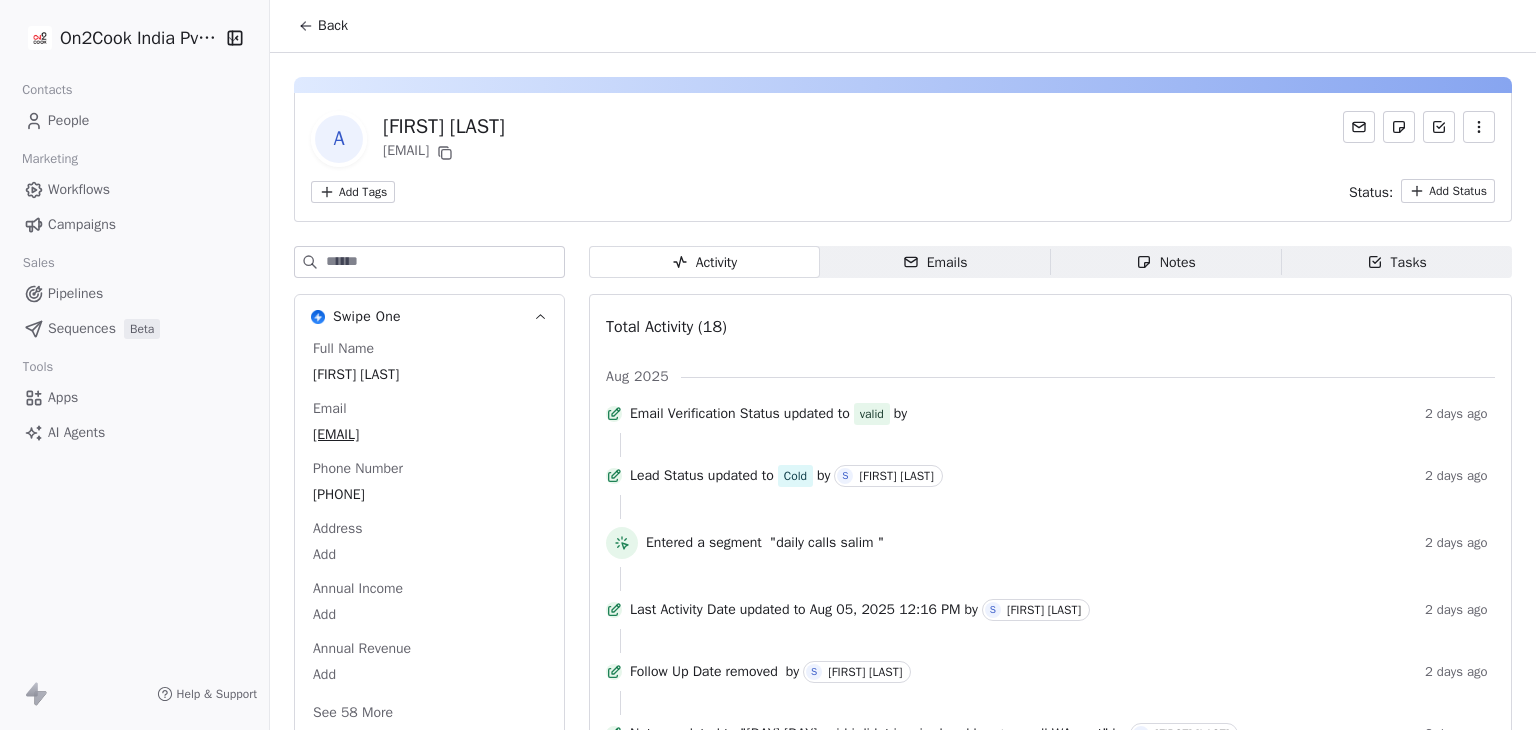 click on "Back" at bounding box center [323, 26] 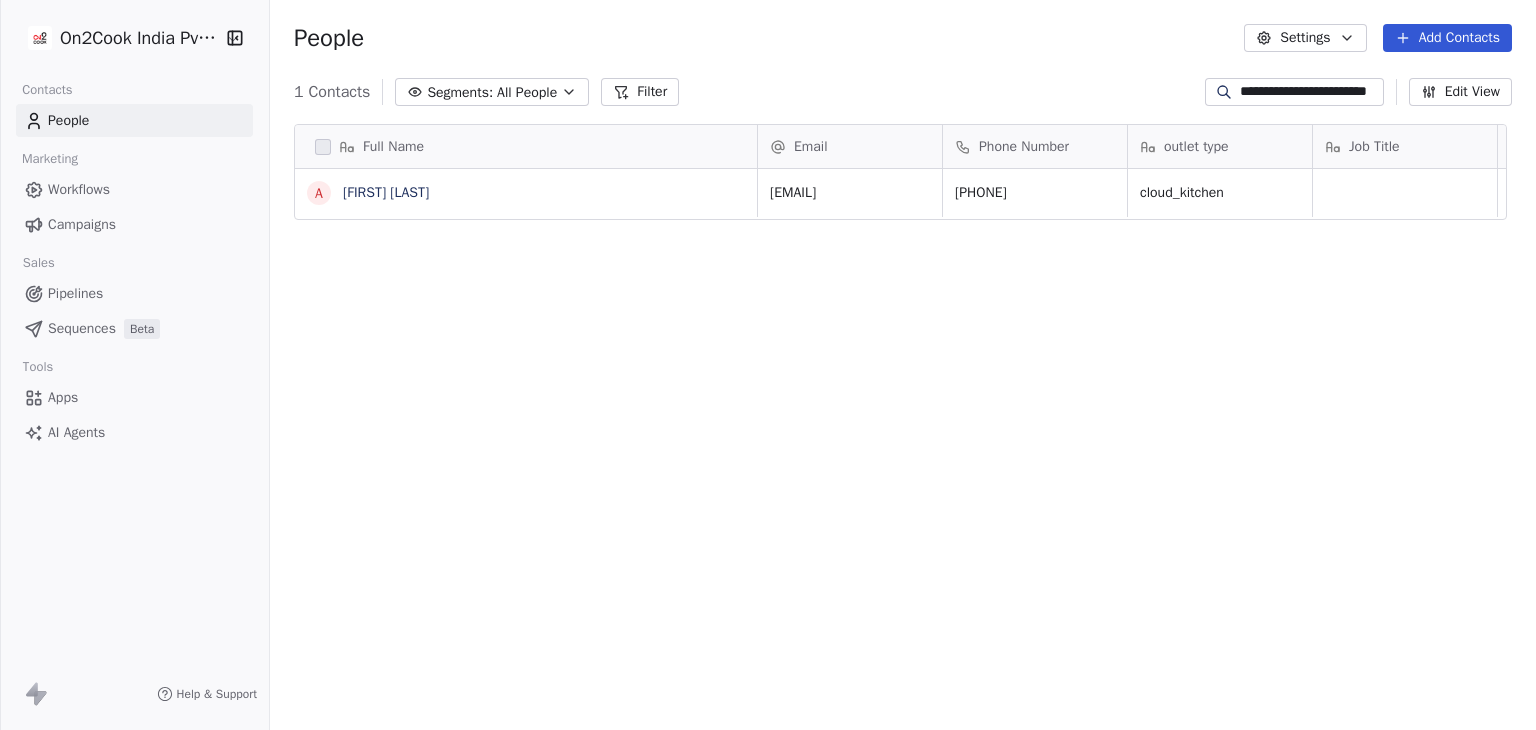 scroll, scrollTop: 16, scrollLeft: 16, axis: both 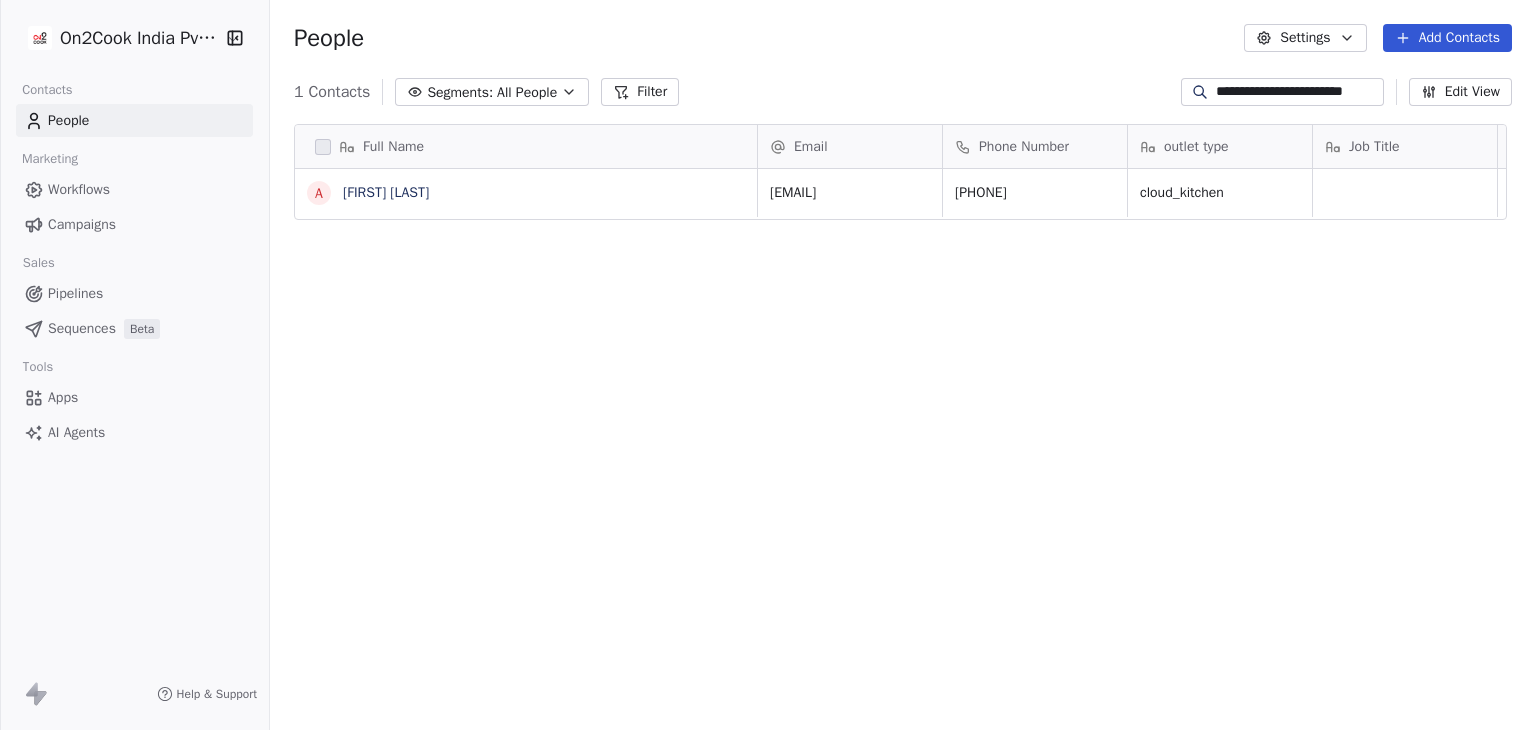 drag, startPoint x: 1214, startPoint y: 96, endPoint x: 1418, endPoint y: 99, distance: 204.02206 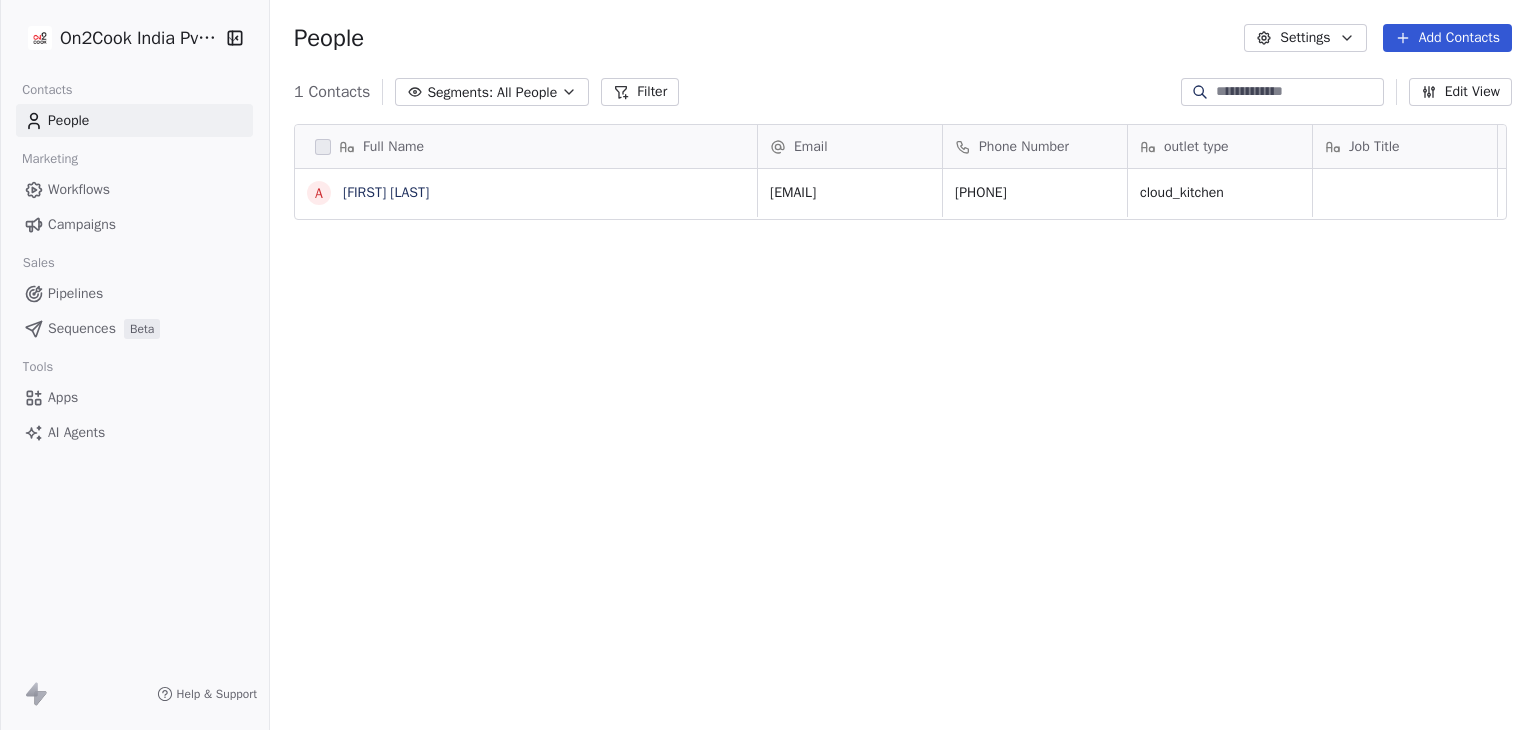 scroll, scrollTop: 0, scrollLeft: 0, axis: both 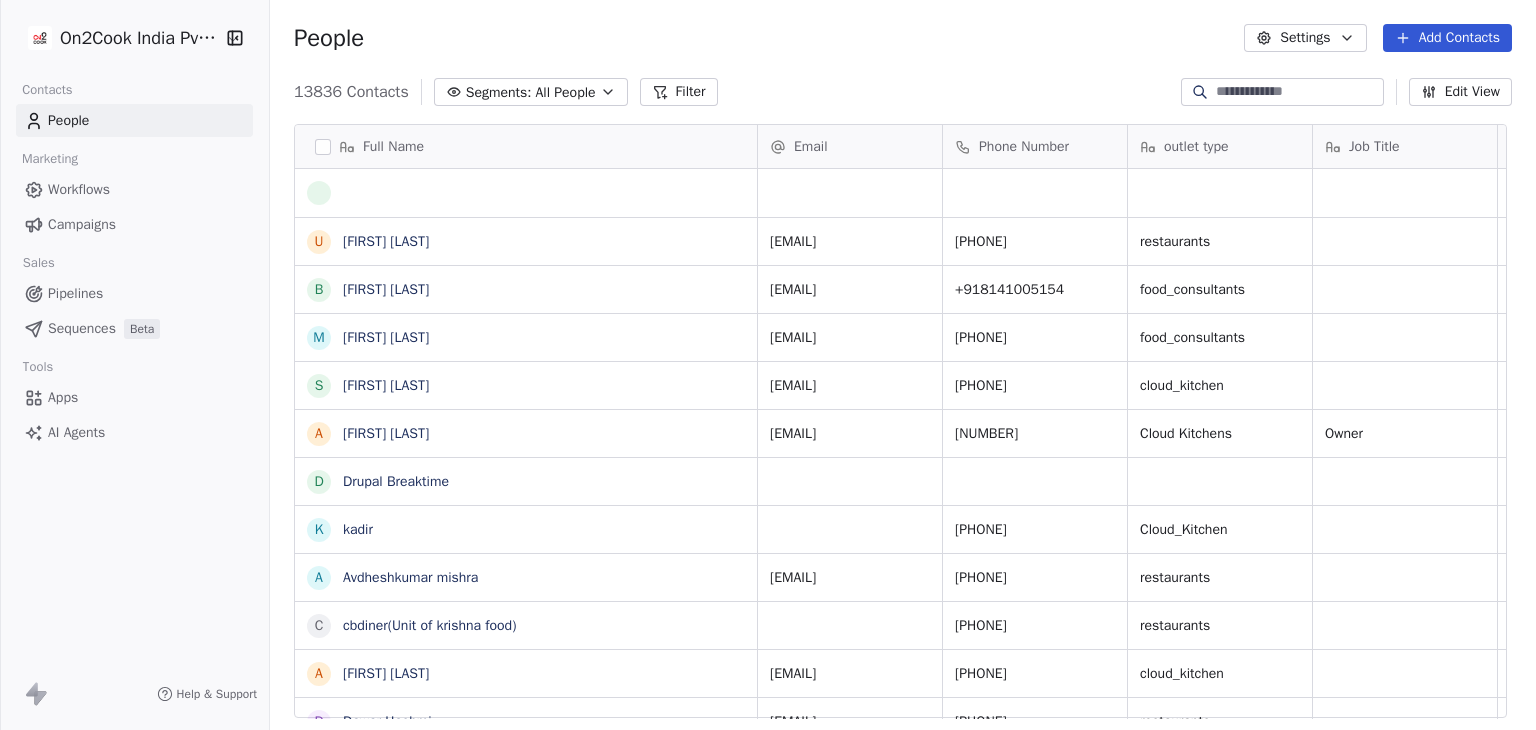 paste 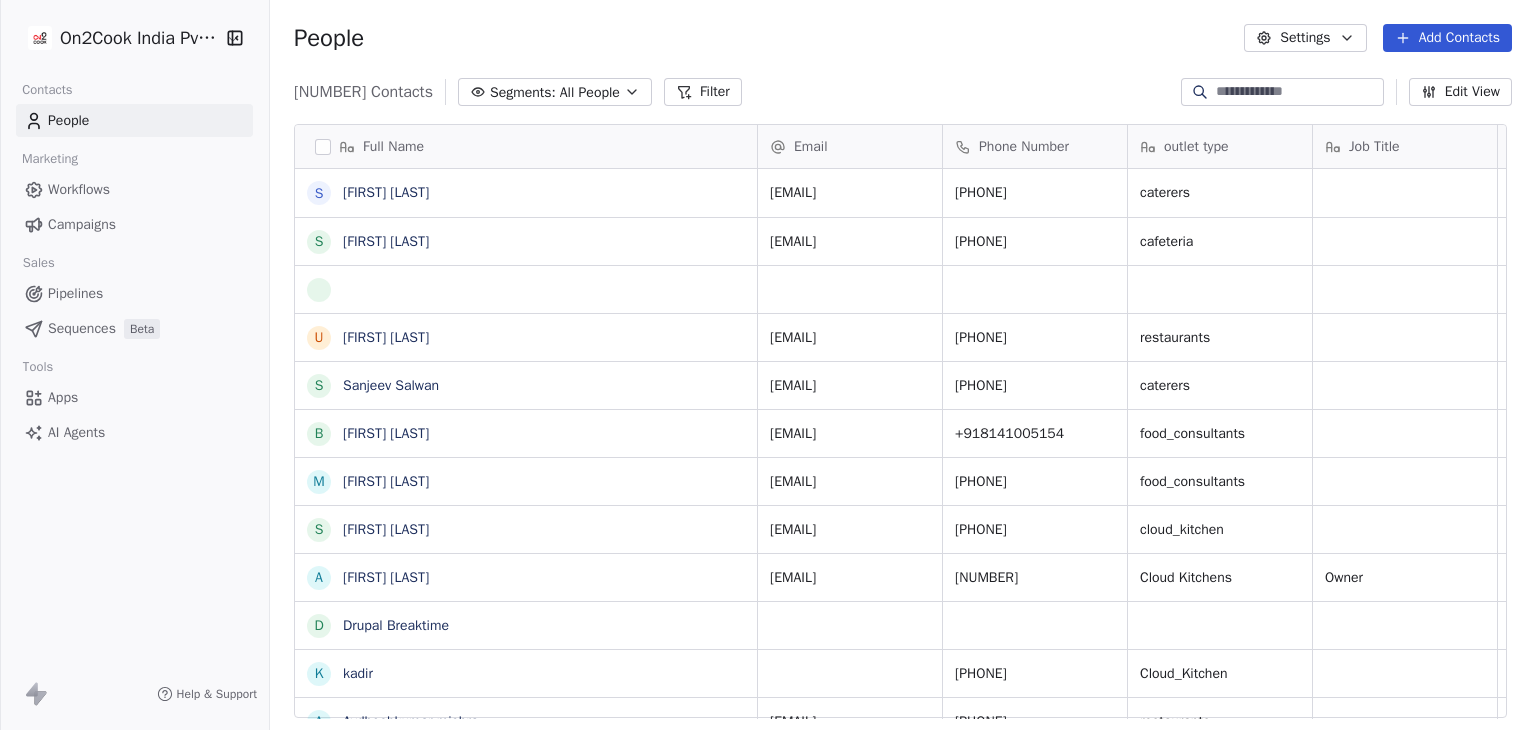 paste on "**********" 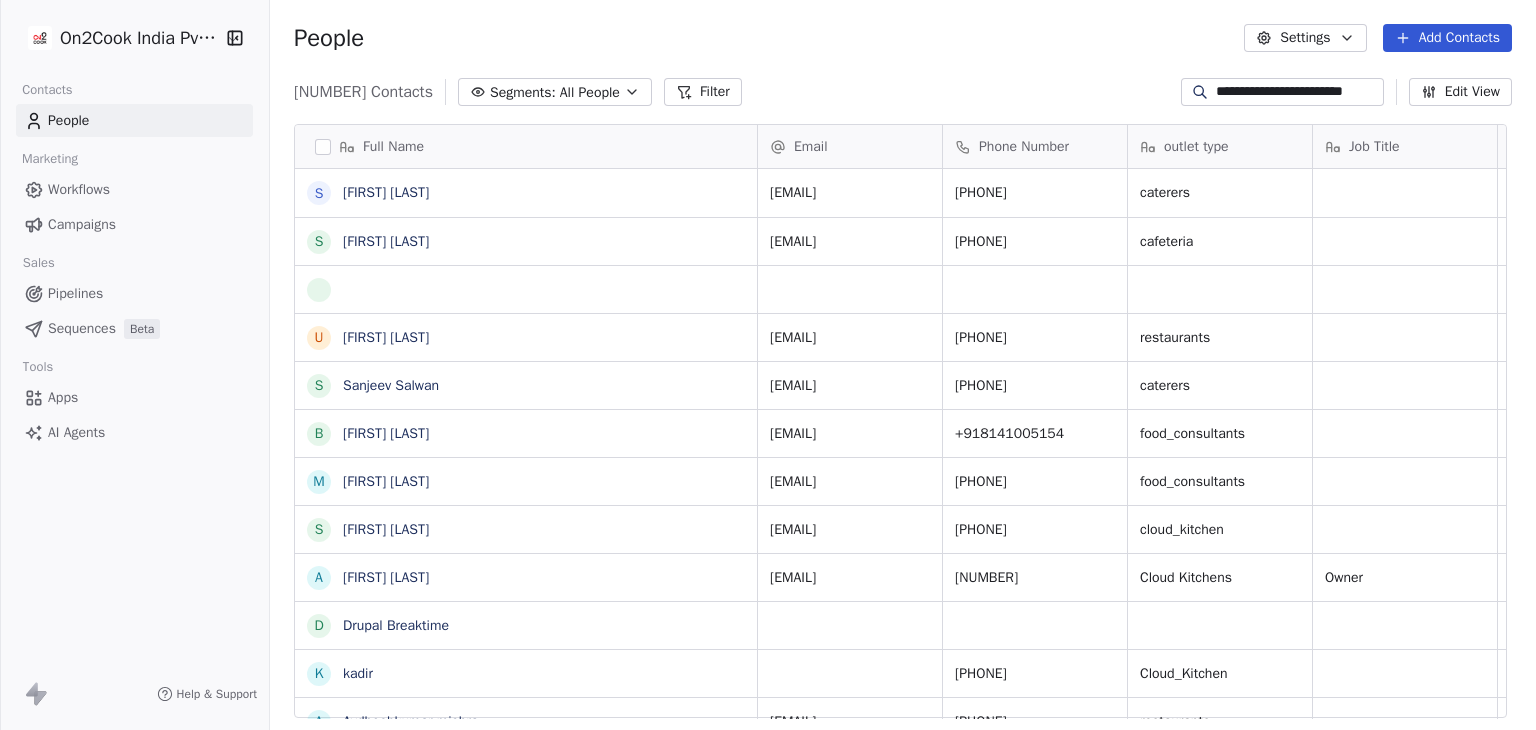 scroll, scrollTop: 0, scrollLeft: 22, axis: horizontal 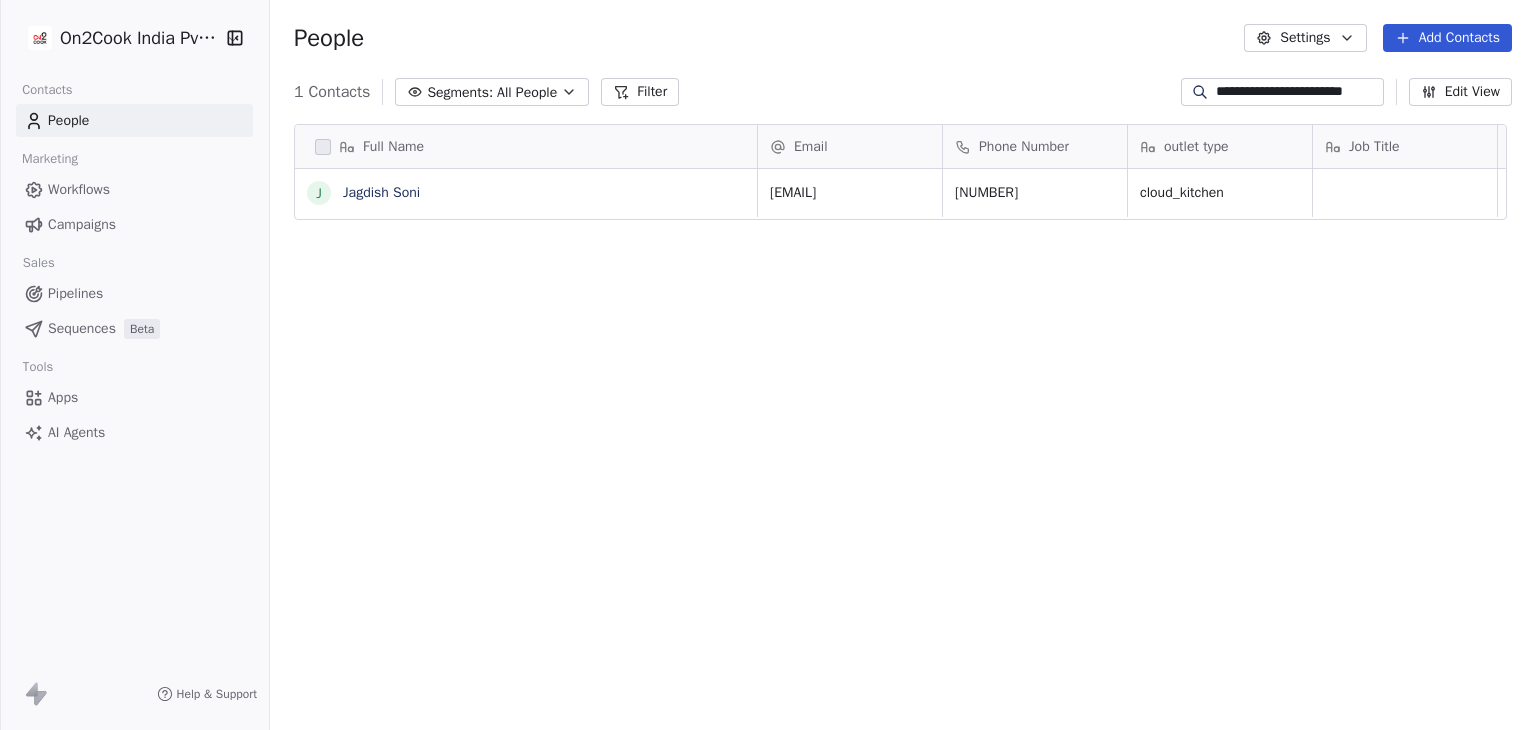type on "**********" 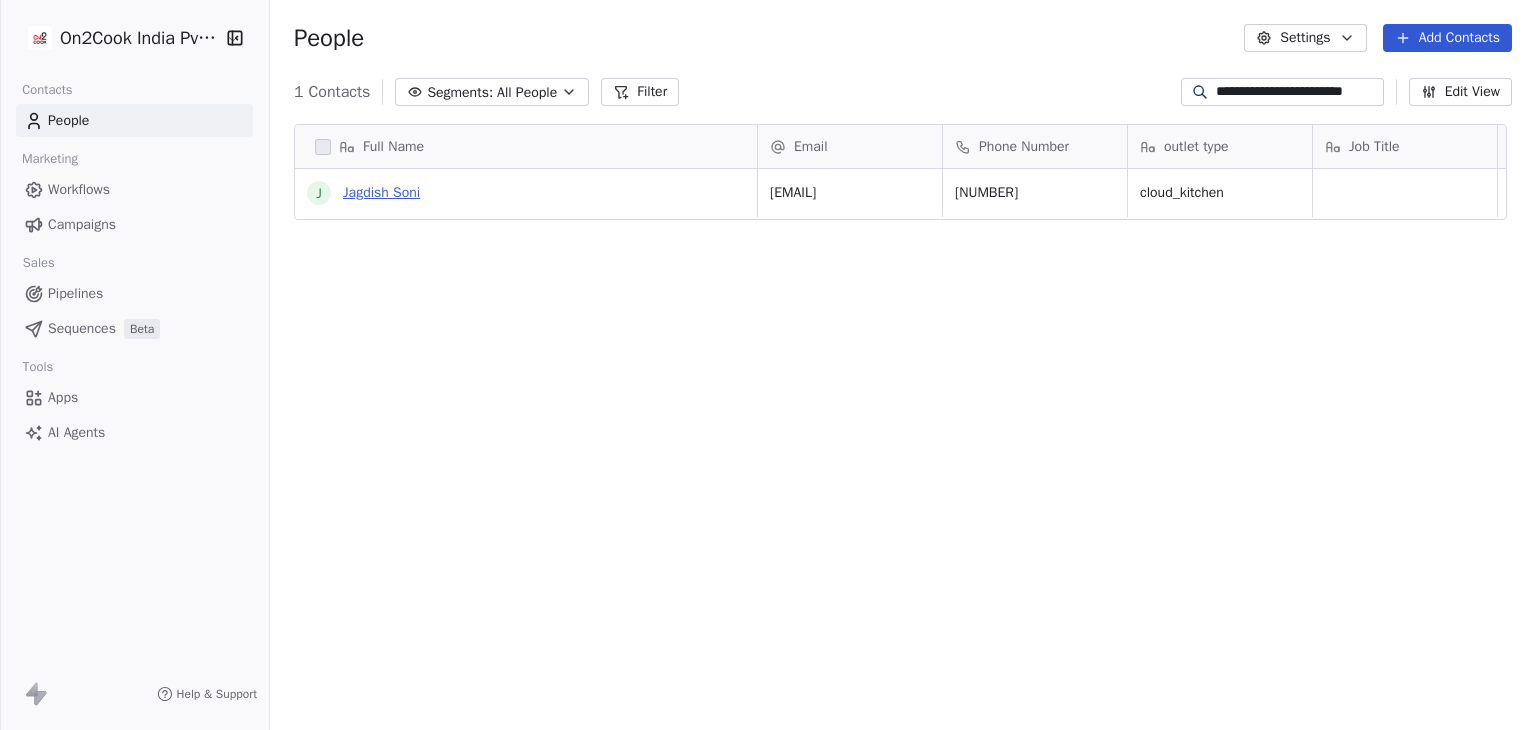 click on "Jagdish Soni" at bounding box center [381, 192] 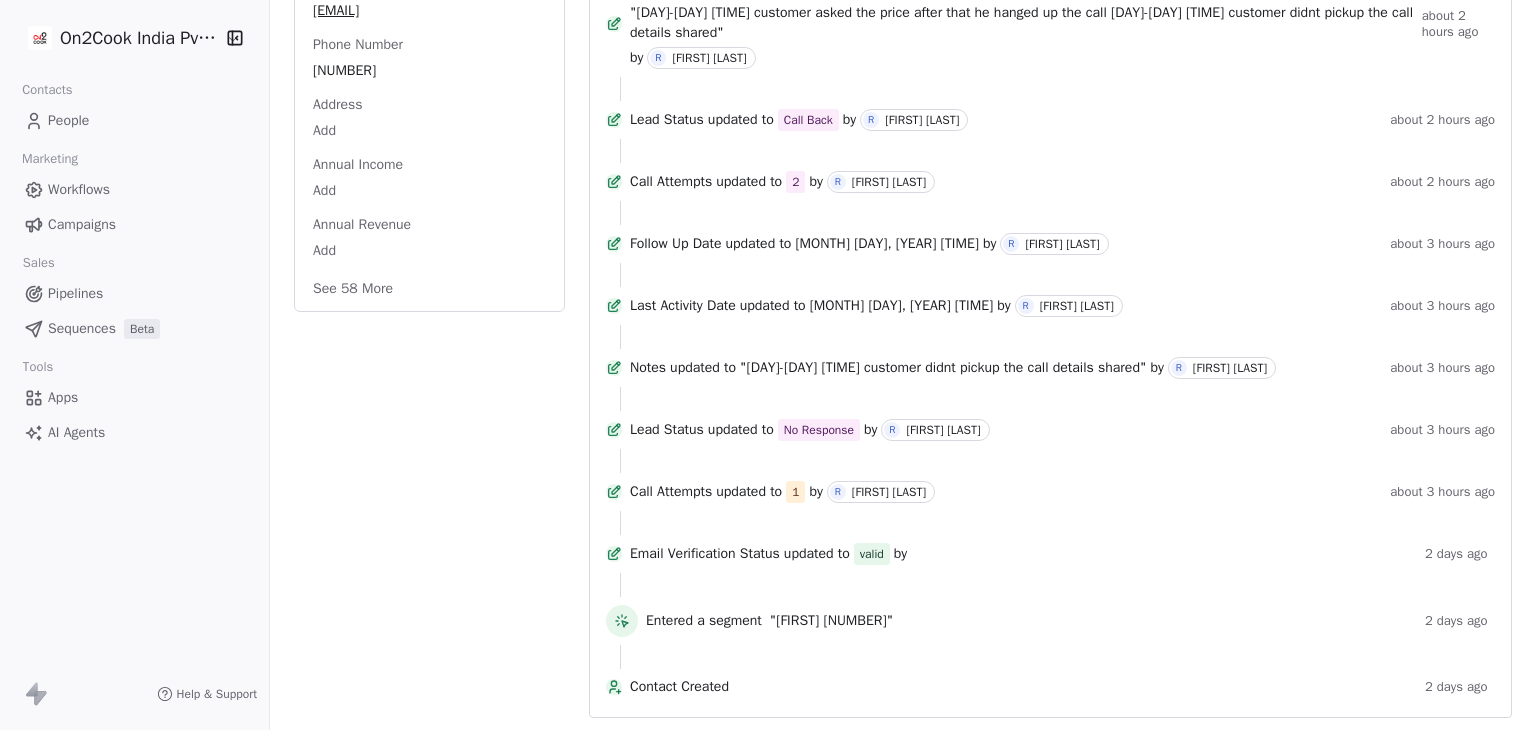 scroll, scrollTop: 516, scrollLeft: 0, axis: vertical 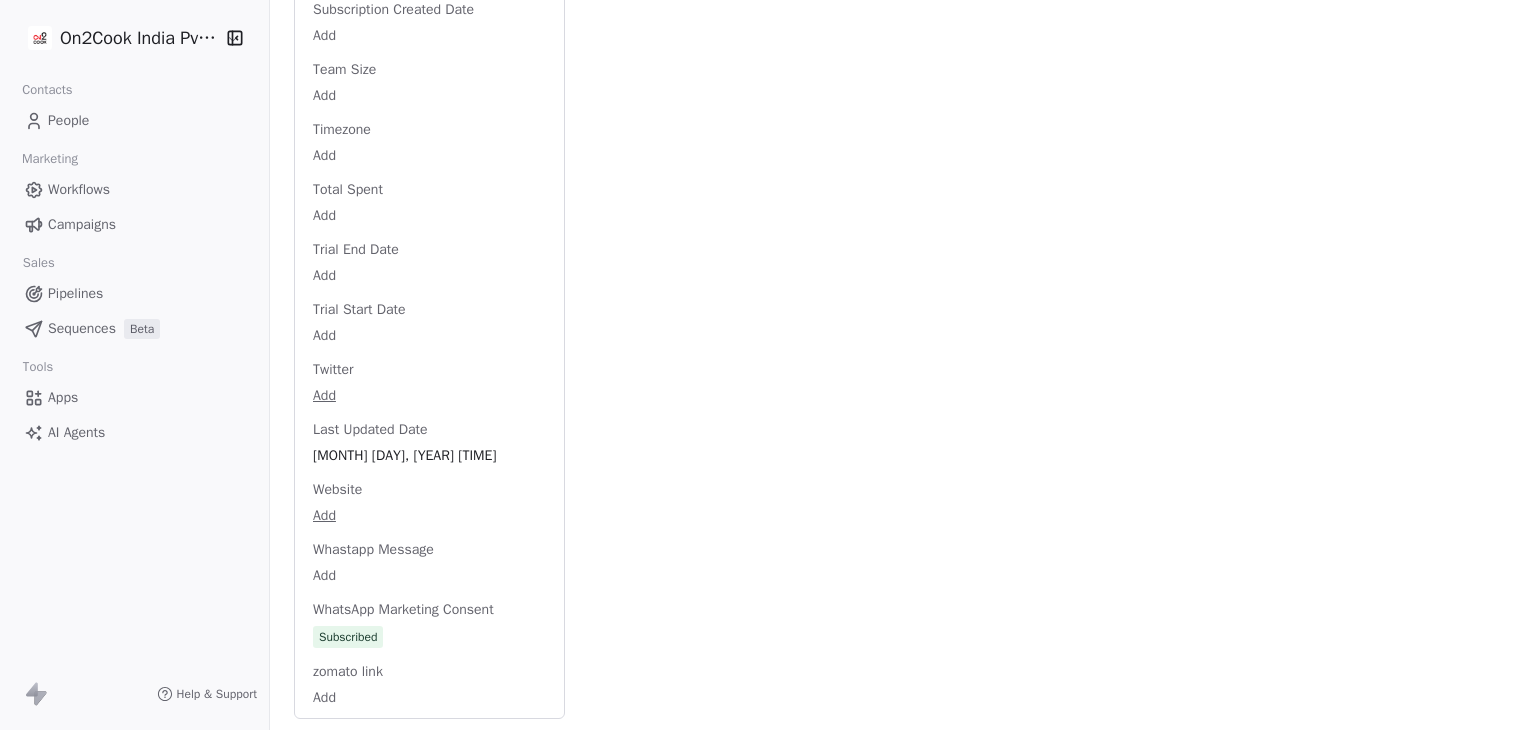 click on "Activity Activity Emails Emails   Notes   Notes Tasks Tasks Total Activity (11) Aug 2025 Notes updated to "07-08 12:16 customer asked the price after    that he hanged up the call 06-08 11:25 customer didnt pickup the call details shared" by R Ronit Sen   about 2 hours ago Lead Status updated to Call Back by R Ronit Sen   about 2 hours ago Call Attempts updated to 2 by R Ronit Sen   about 2 hours ago Follow Up Date updated to 27/08/2025 11:26 AM by R Ronit Sen   about 3 hours ago Last Activity Date updated to Aug 07, 2025 11:25 AM by R Ronit Sen   about 3 hours ago Notes updated to "06-08 11:25 customer didnt pickup the call details shared" by R Ronit Sen   about 3 hours ago Lead Status updated to No Response by R Ronit Sen   about 3 hours ago Call Attempts updated to 1 by R Ronit Sen   about 3 hours ago Email Verification Status updated to valid by   2 days ago Entered a segment "Ronit 1"   2 days ago Contact Created   2 days ago" at bounding box center (1050, -1276) 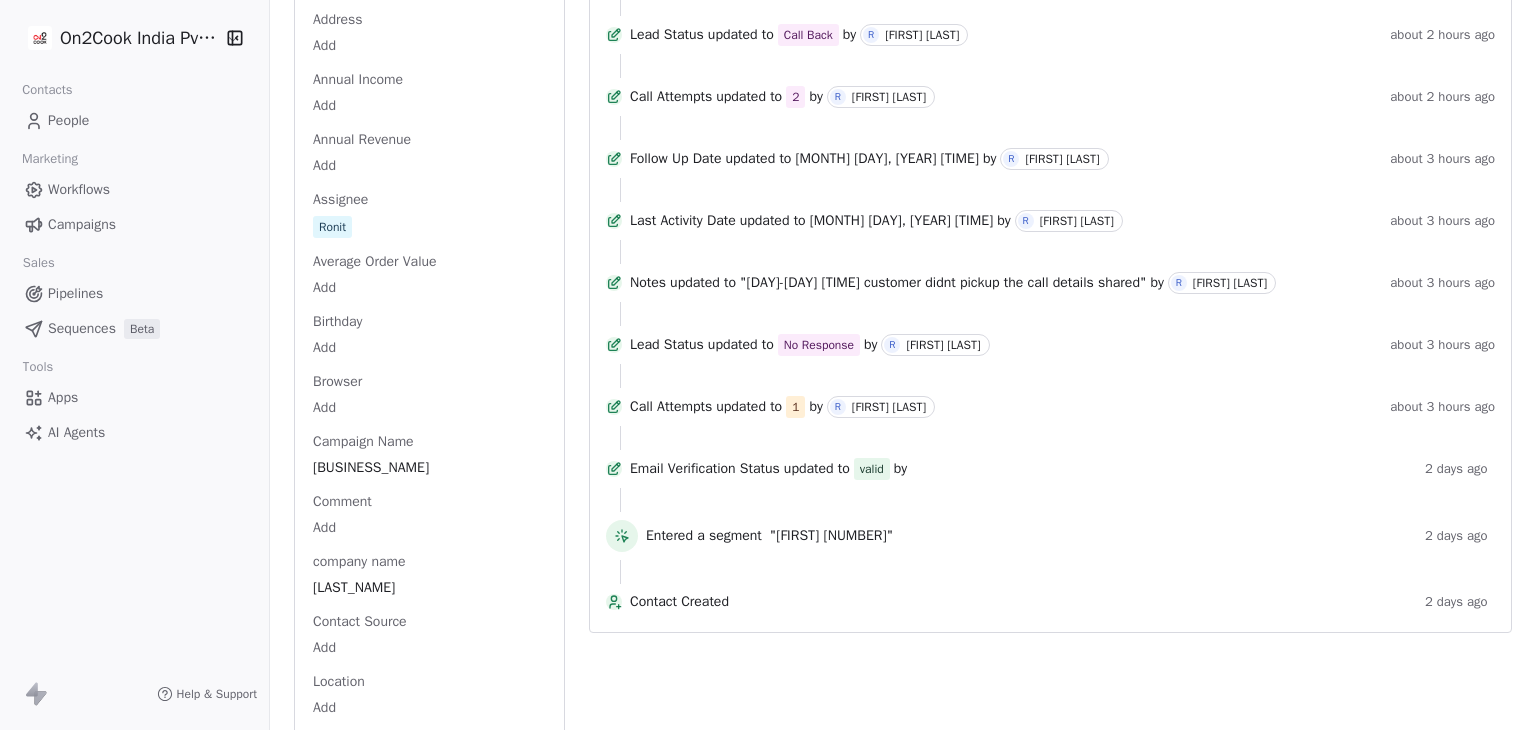 scroll, scrollTop: 608, scrollLeft: 0, axis: vertical 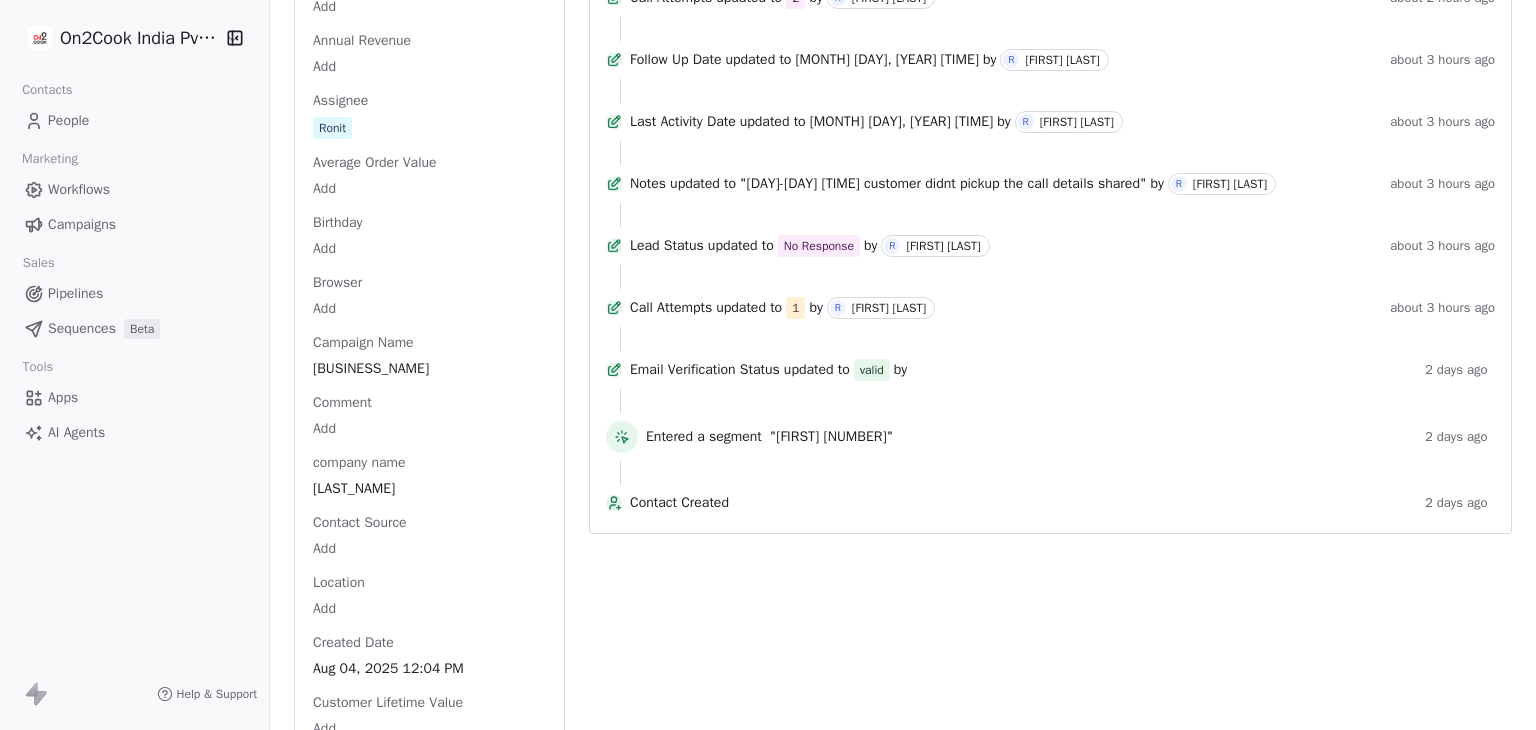 click on "Call Attempts updated to 1 by R Ronit Sen" at bounding box center [1006, 308] 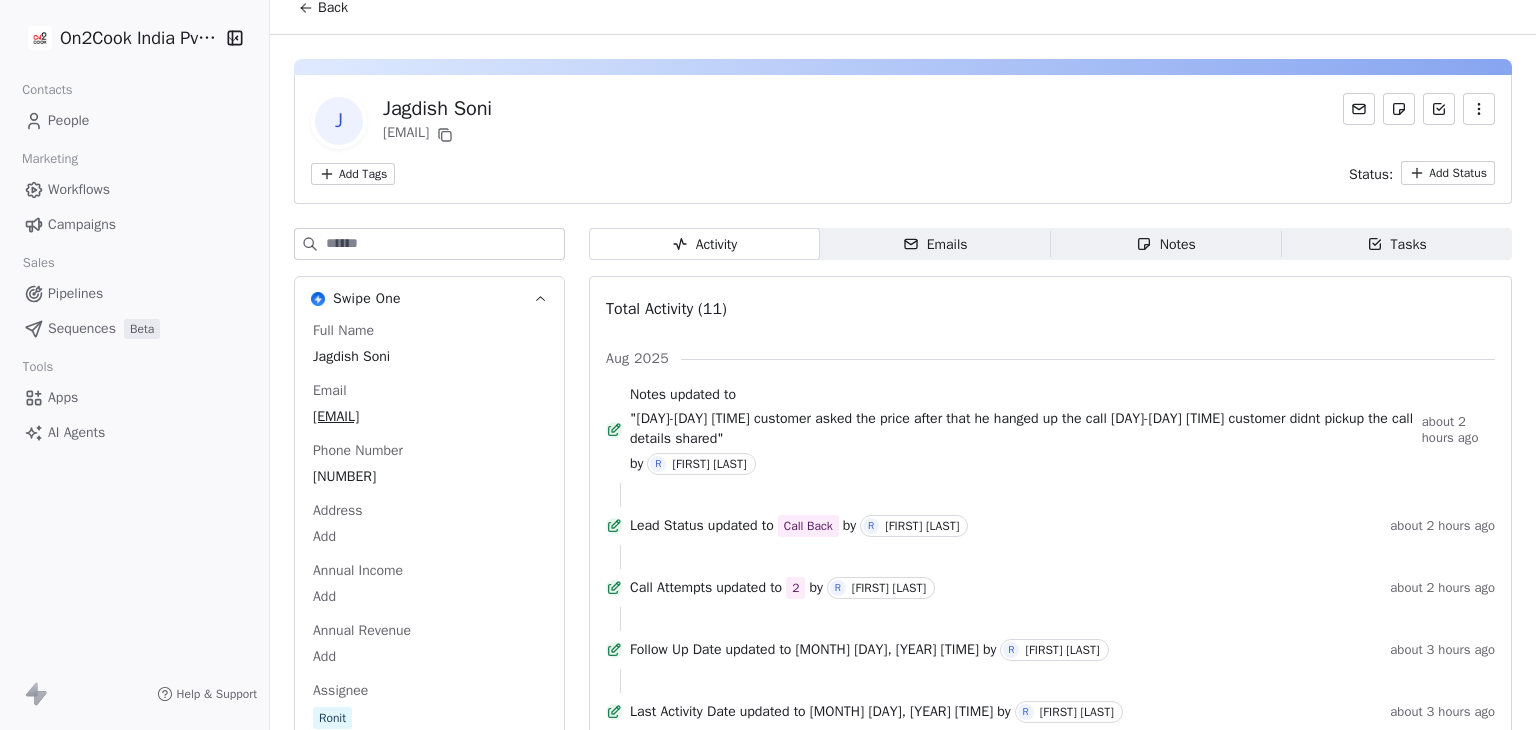 scroll, scrollTop: 0, scrollLeft: 0, axis: both 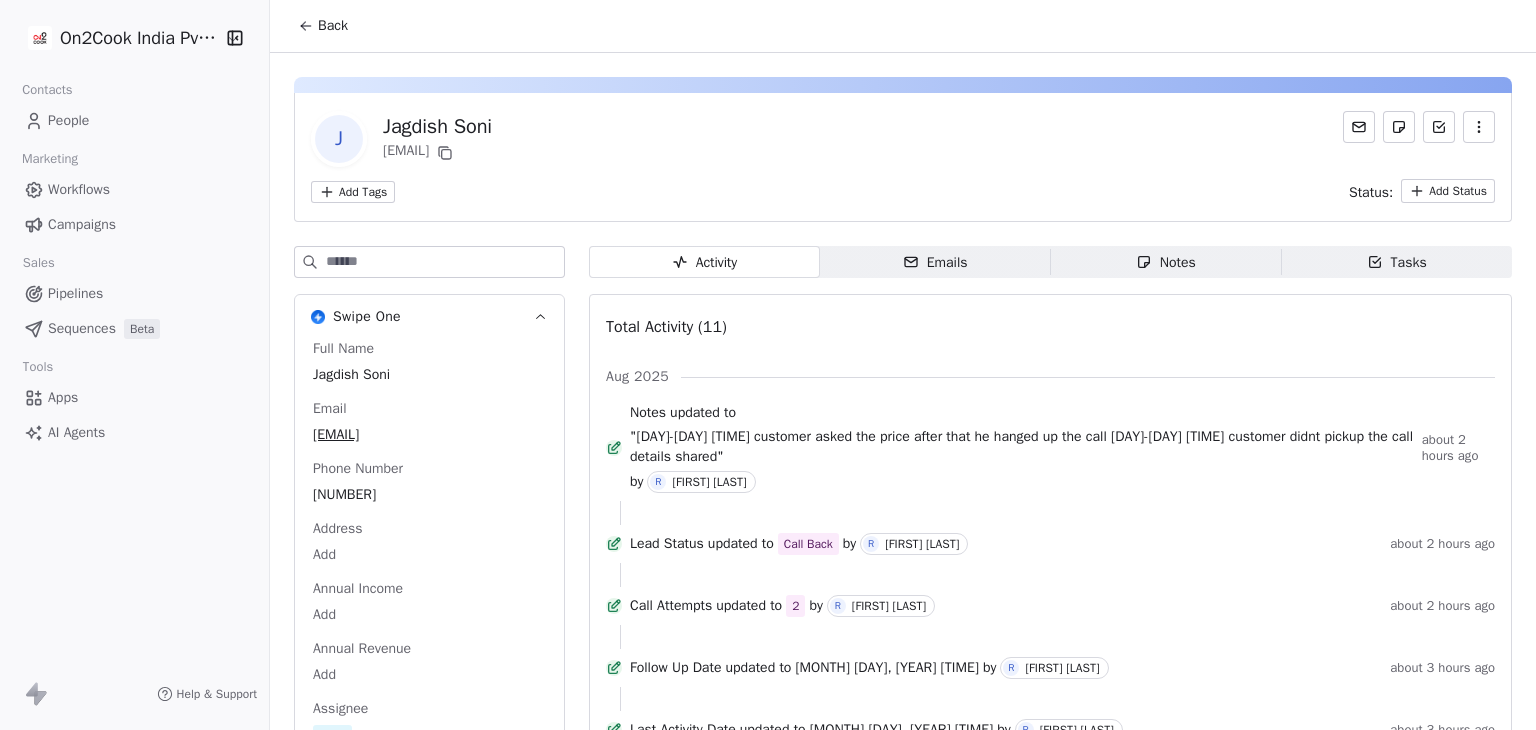 click on "J Jagdish Soni meshwarijagdish@gmail.com" at bounding box center (903, 139) 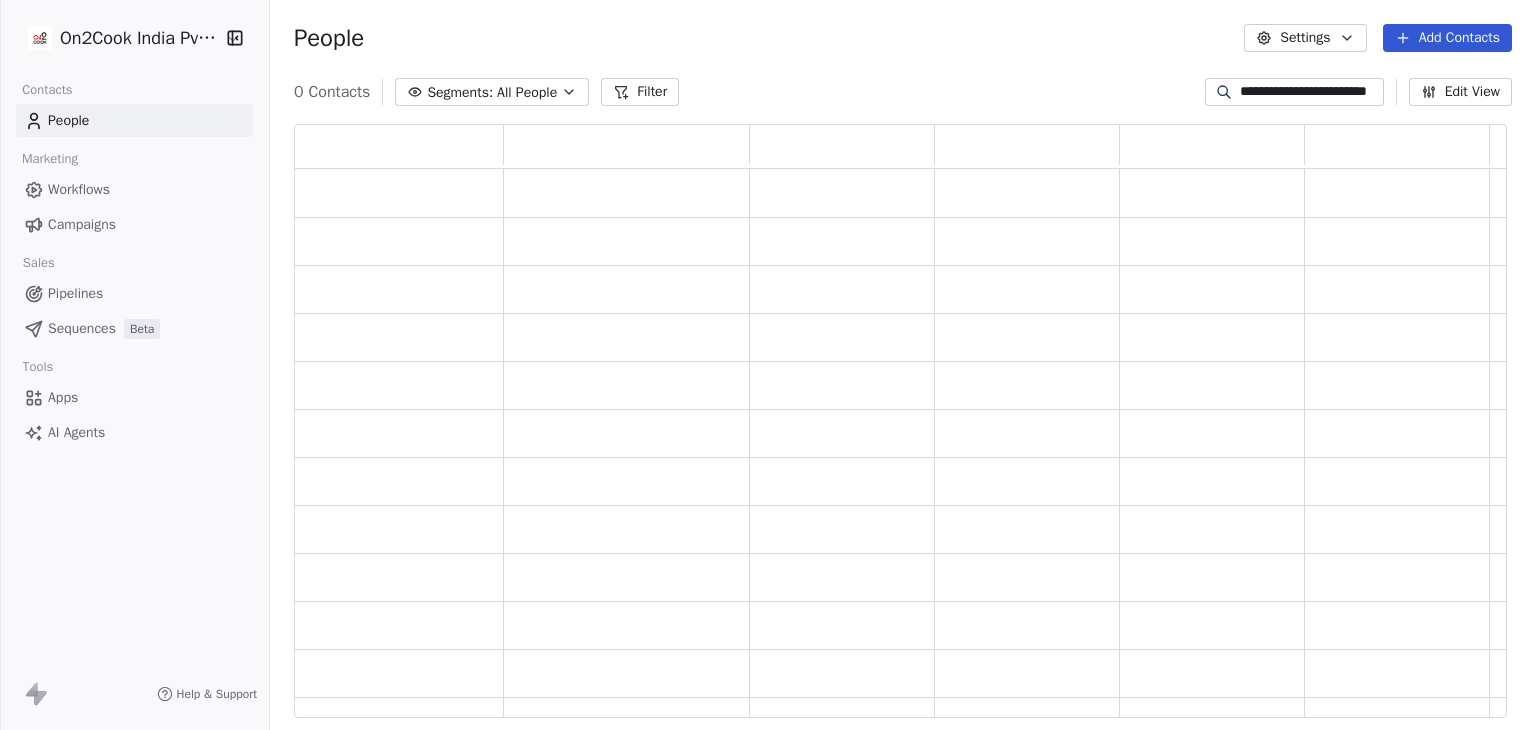 scroll, scrollTop: 16, scrollLeft: 16, axis: both 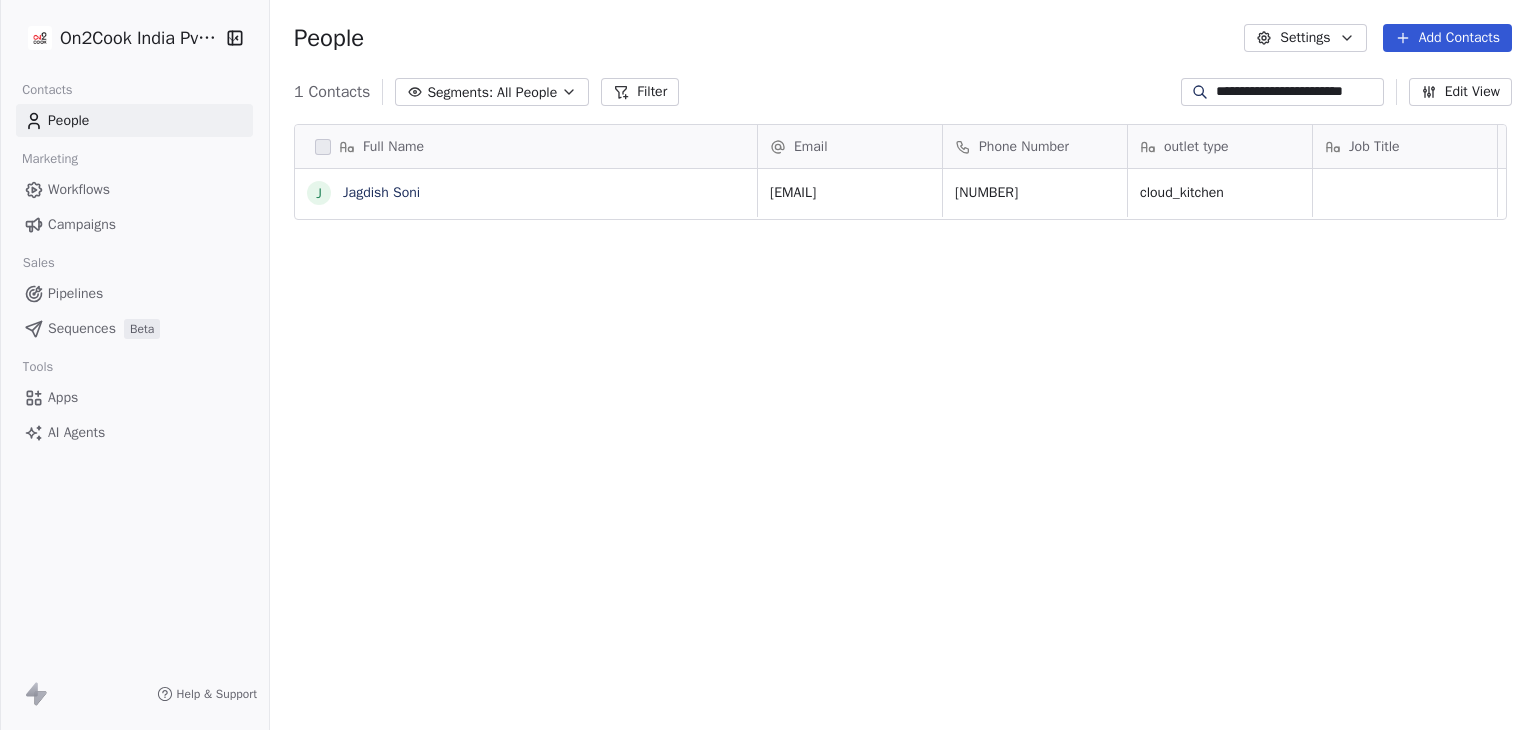 drag, startPoint x: 1212, startPoint y: 89, endPoint x: 1387, endPoint y: 101, distance: 175.41095 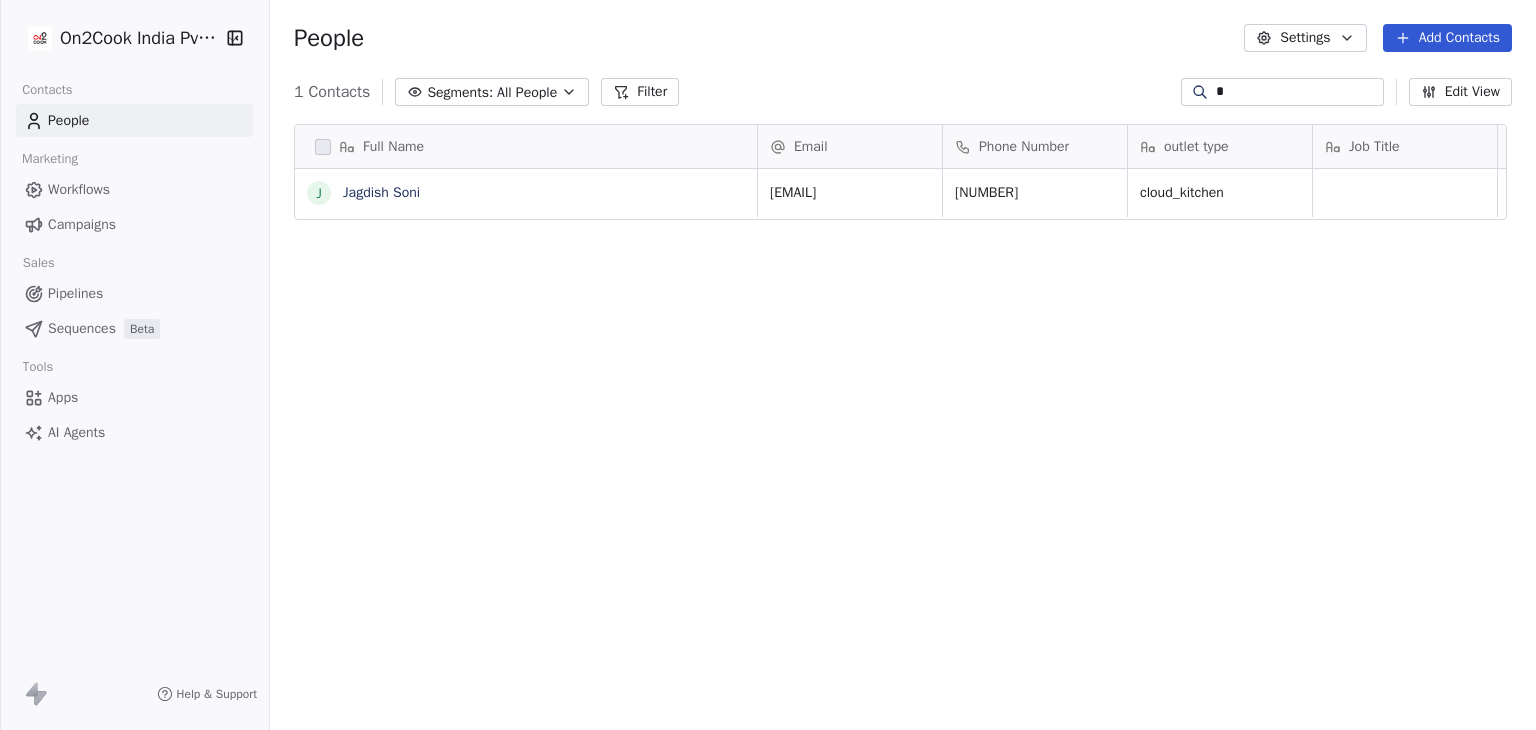 scroll, scrollTop: 0, scrollLeft: 0, axis: both 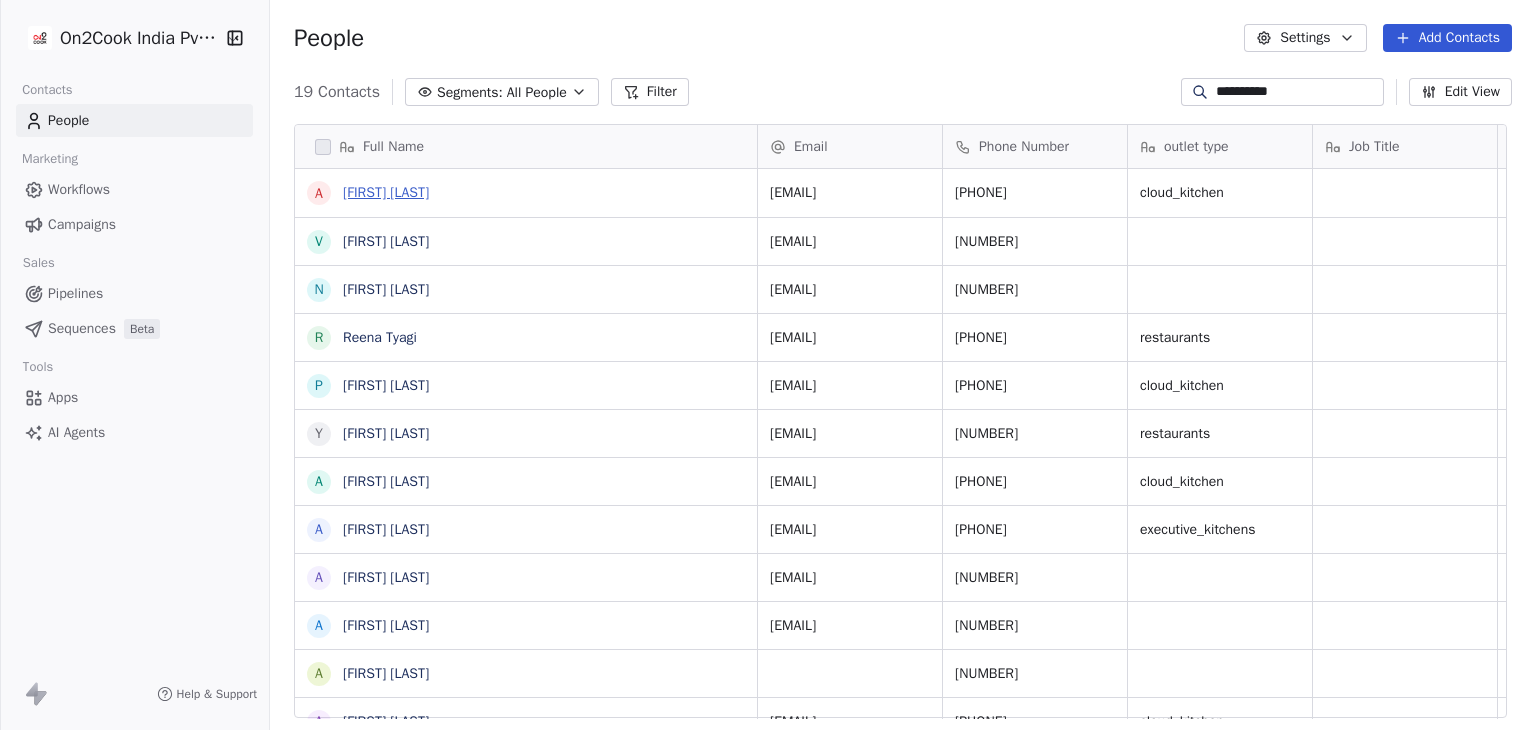 type on "**********" 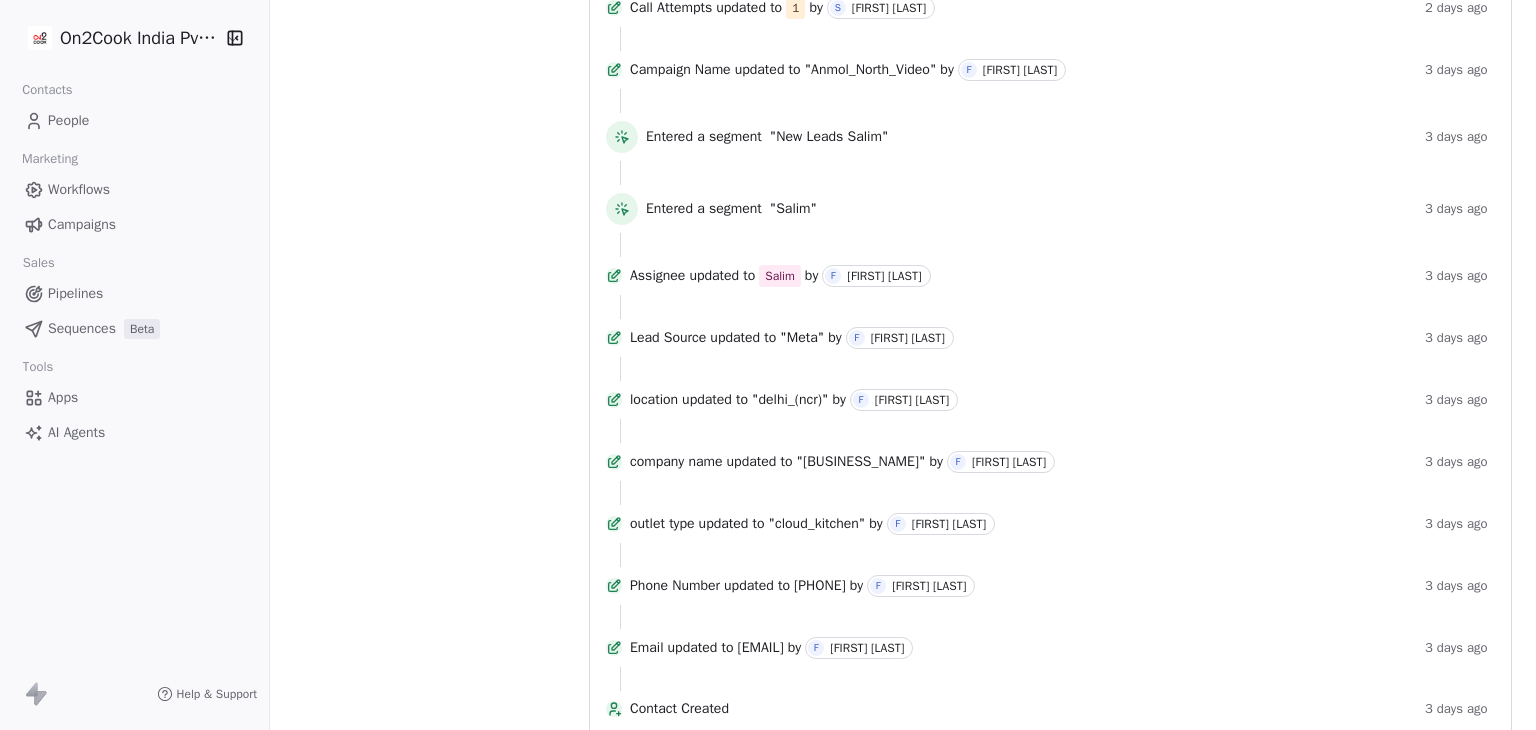scroll, scrollTop: 261, scrollLeft: 0, axis: vertical 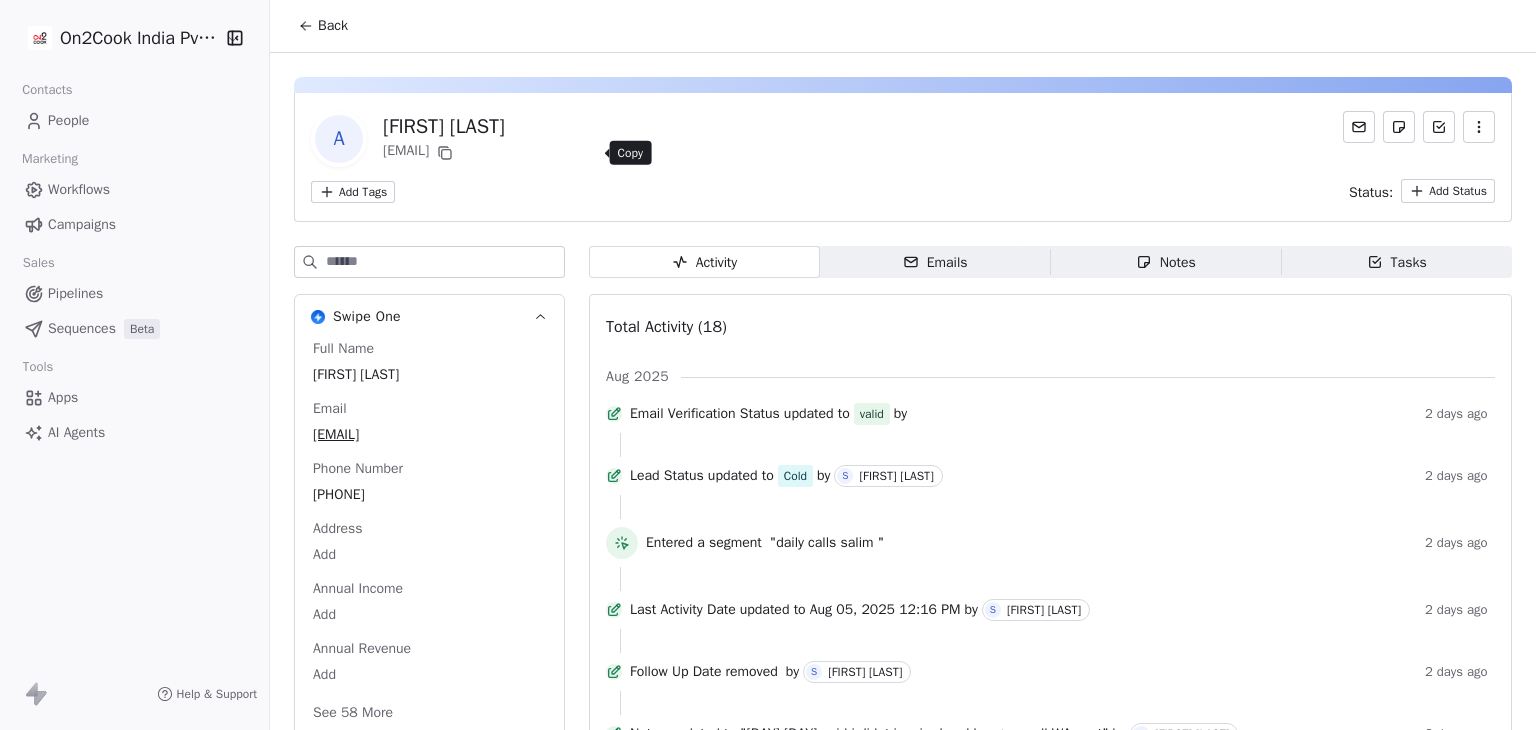 click at bounding box center (445, 153) 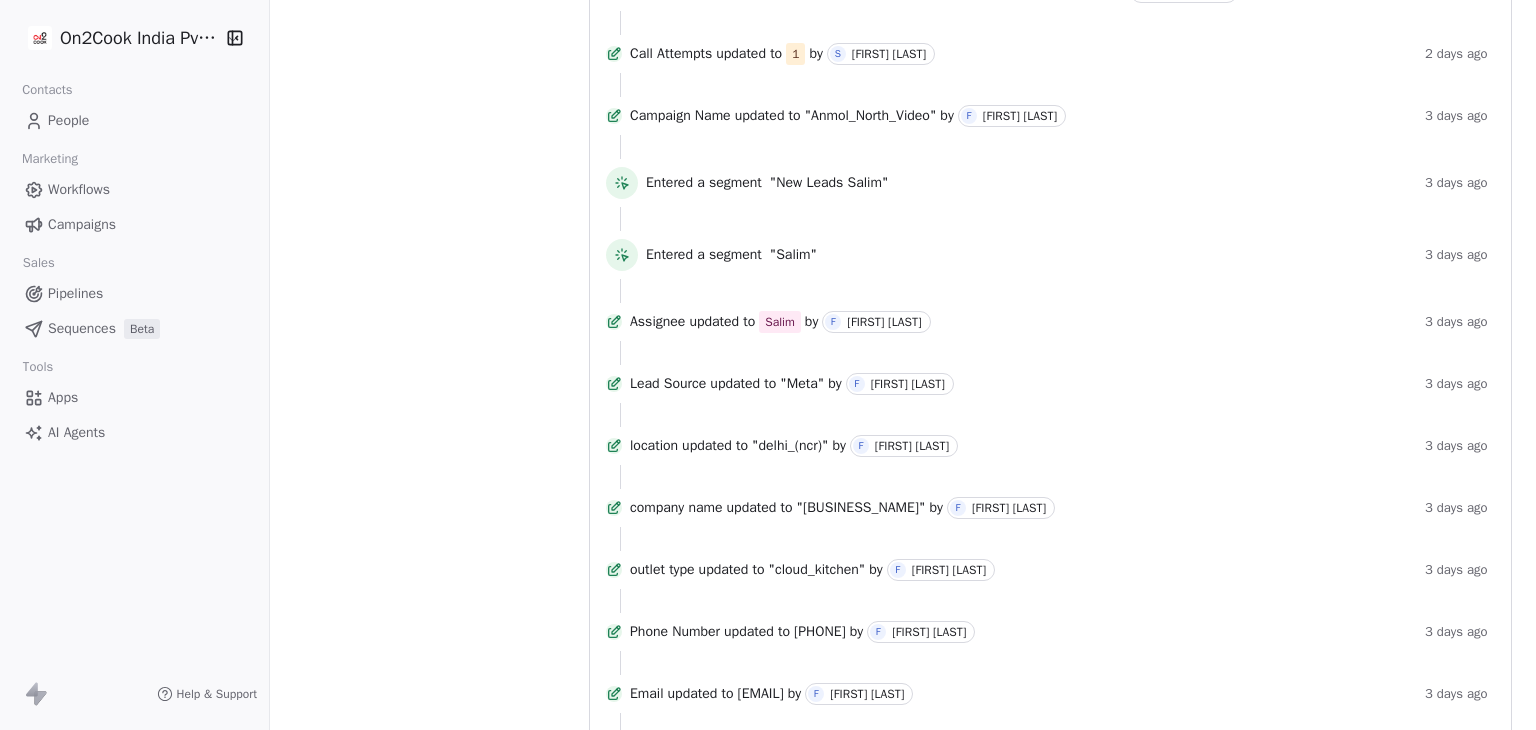 scroll, scrollTop: 961, scrollLeft: 0, axis: vertical 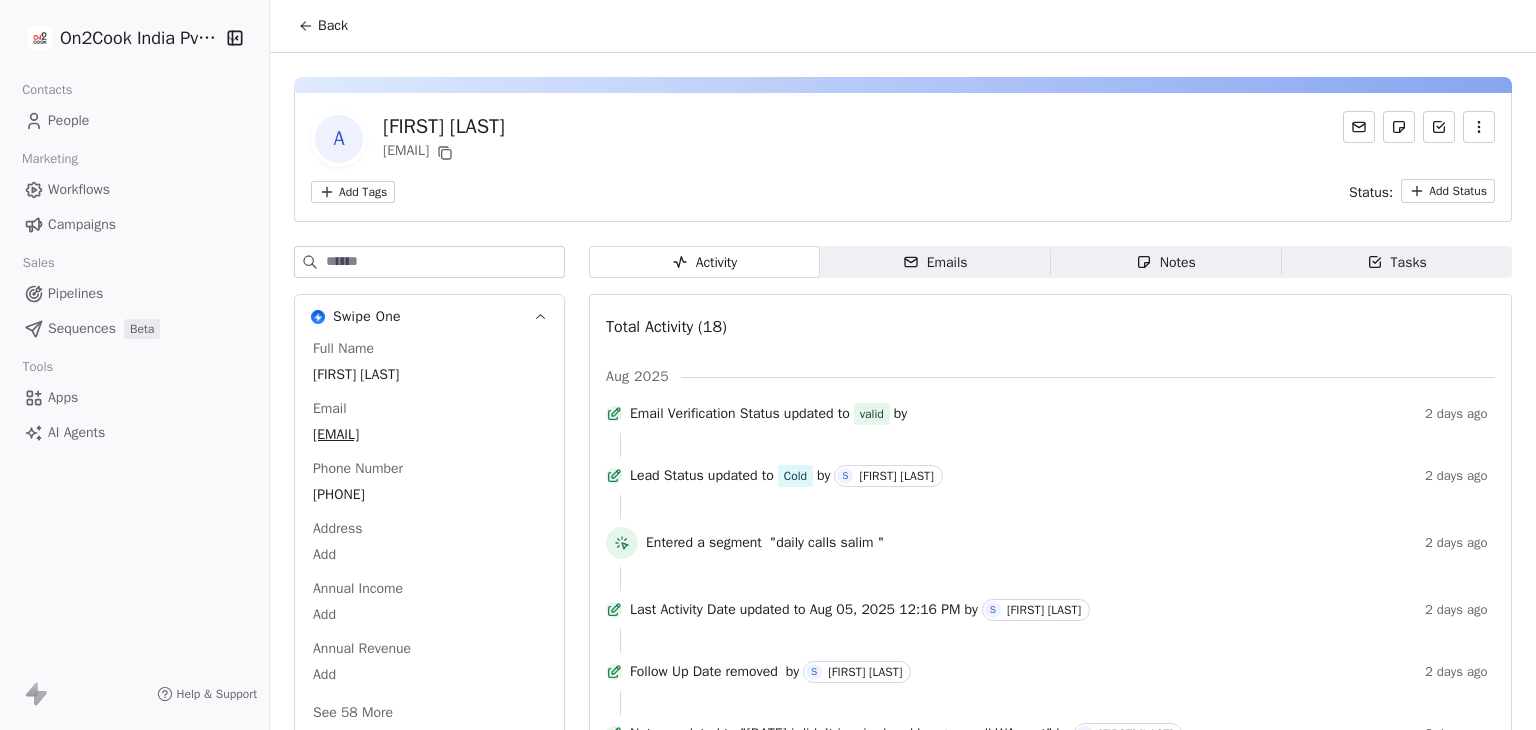 click on "Back" at bounding box center (323, 26) 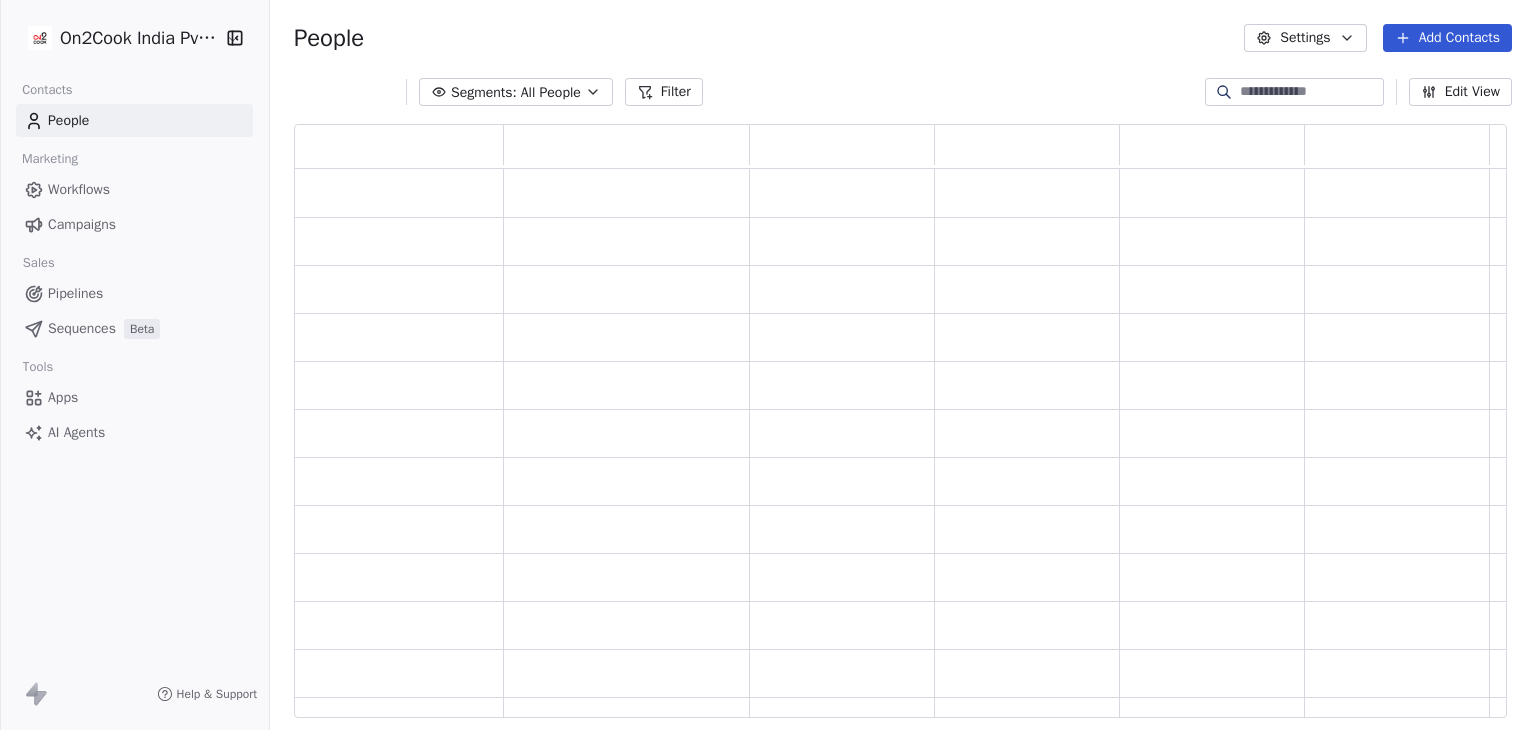 scroll, scrollTop: 16, scrollLeft: 16, axis: both 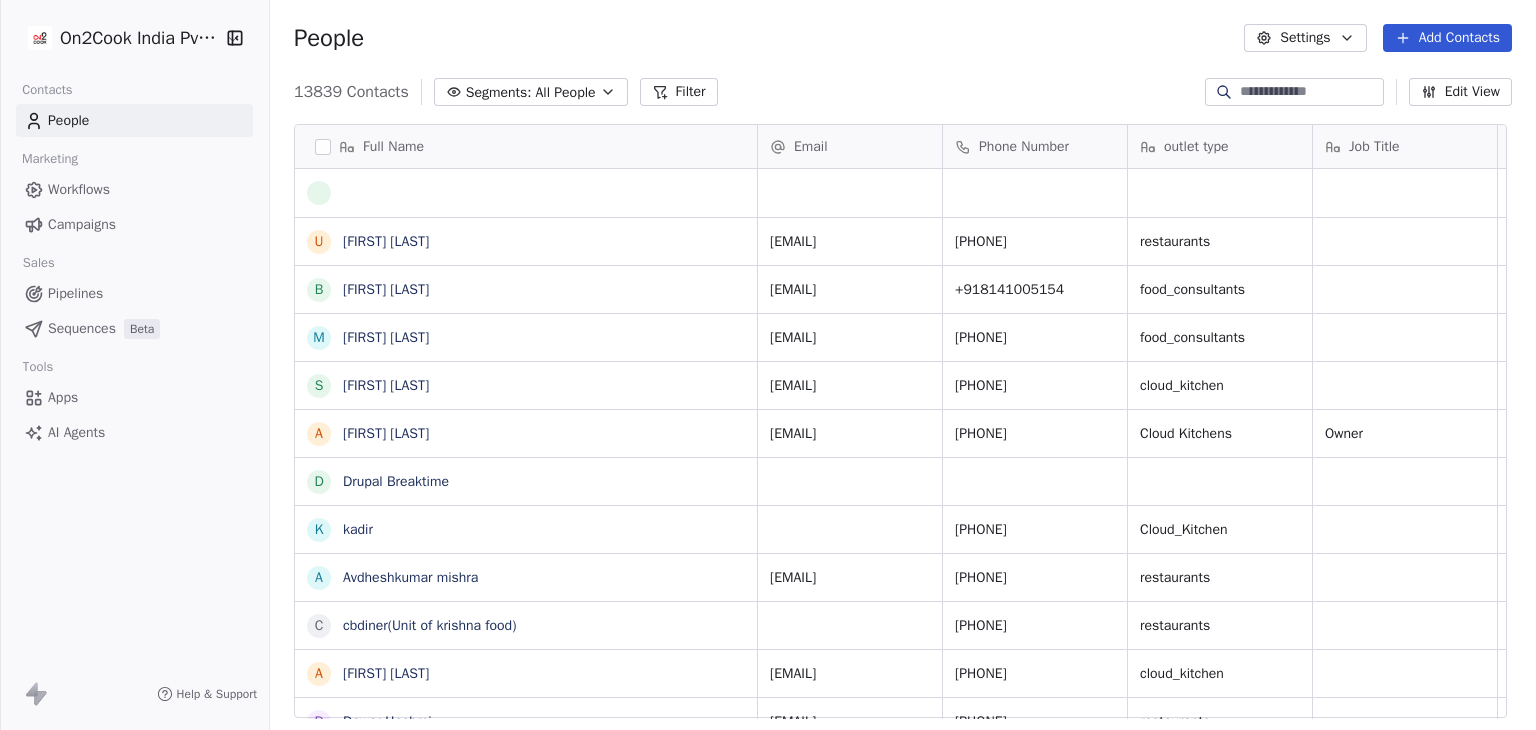 click on "Workflows" at bounding box center (79, 189) 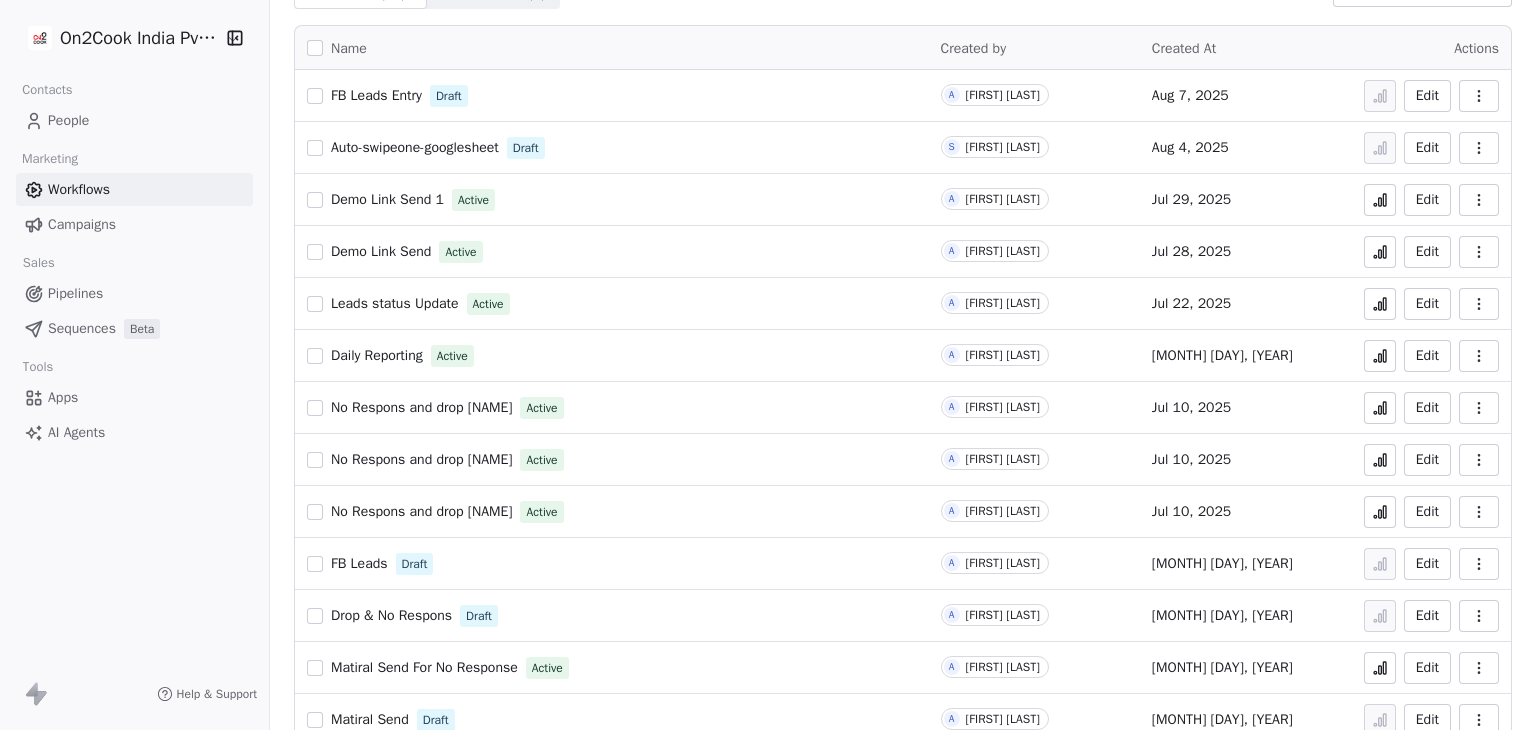scroll, scrollTop: 100, scrollLeft: 0, axis: vertical 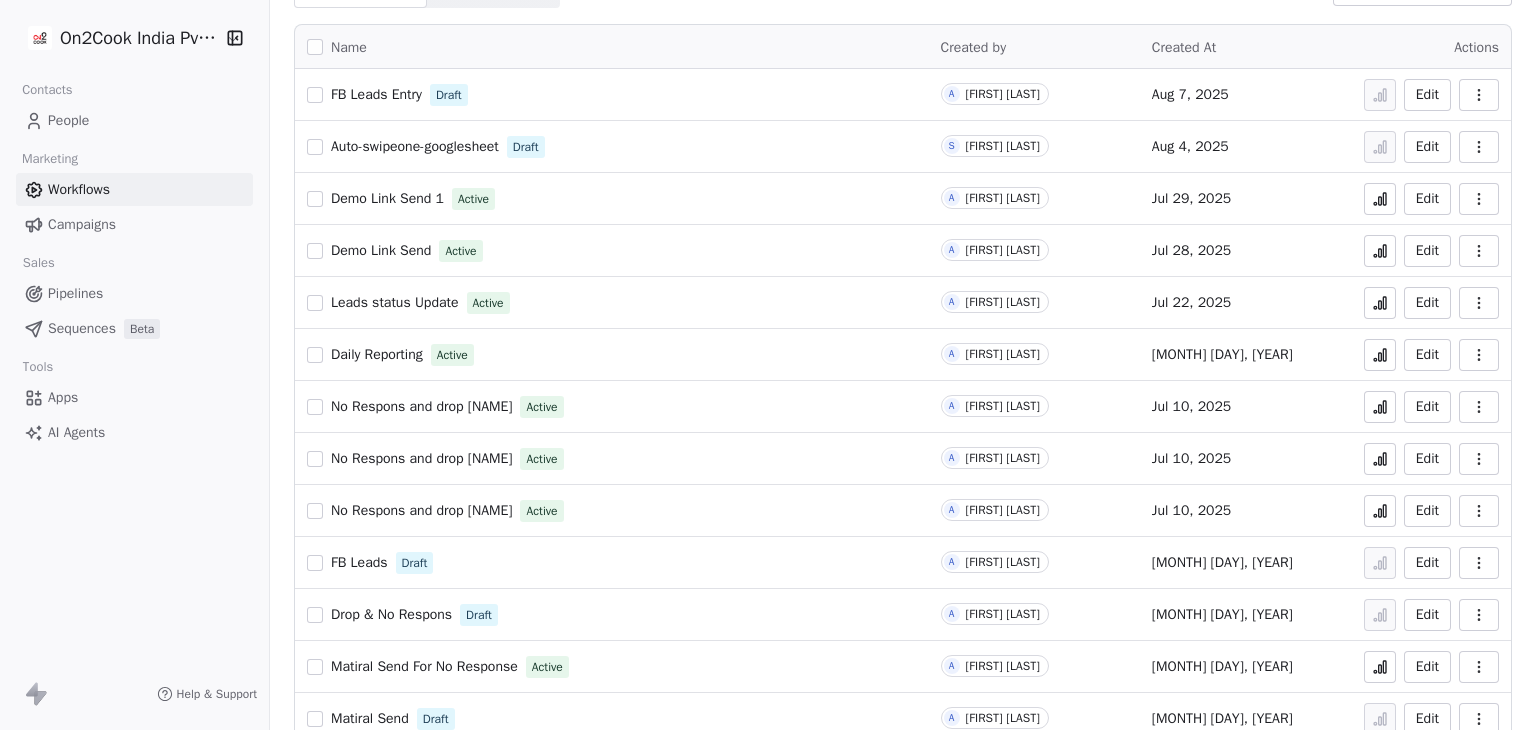 click at bounding box center [1380, 251] 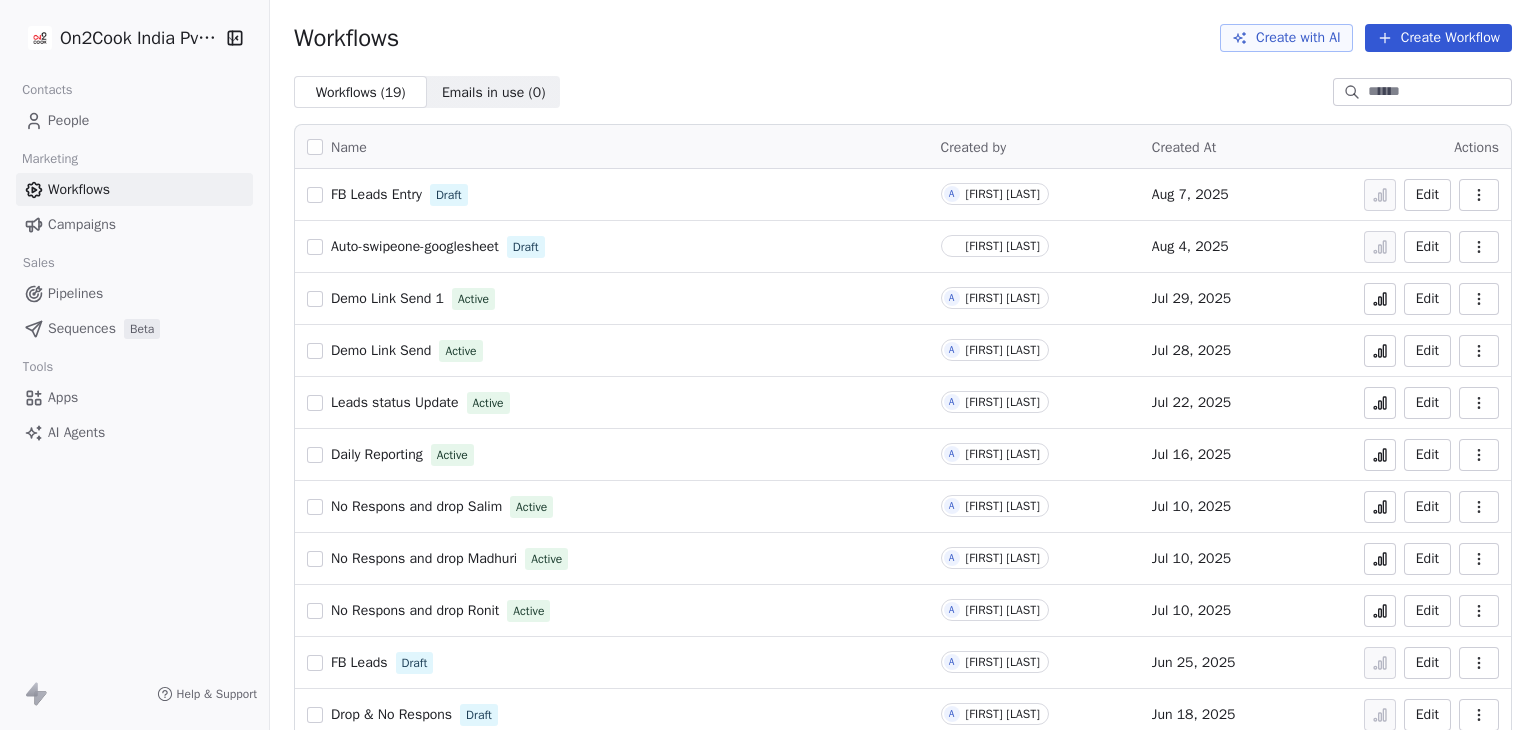 scroll, scrollTop: 0, scrollLeft: 0, axis: both 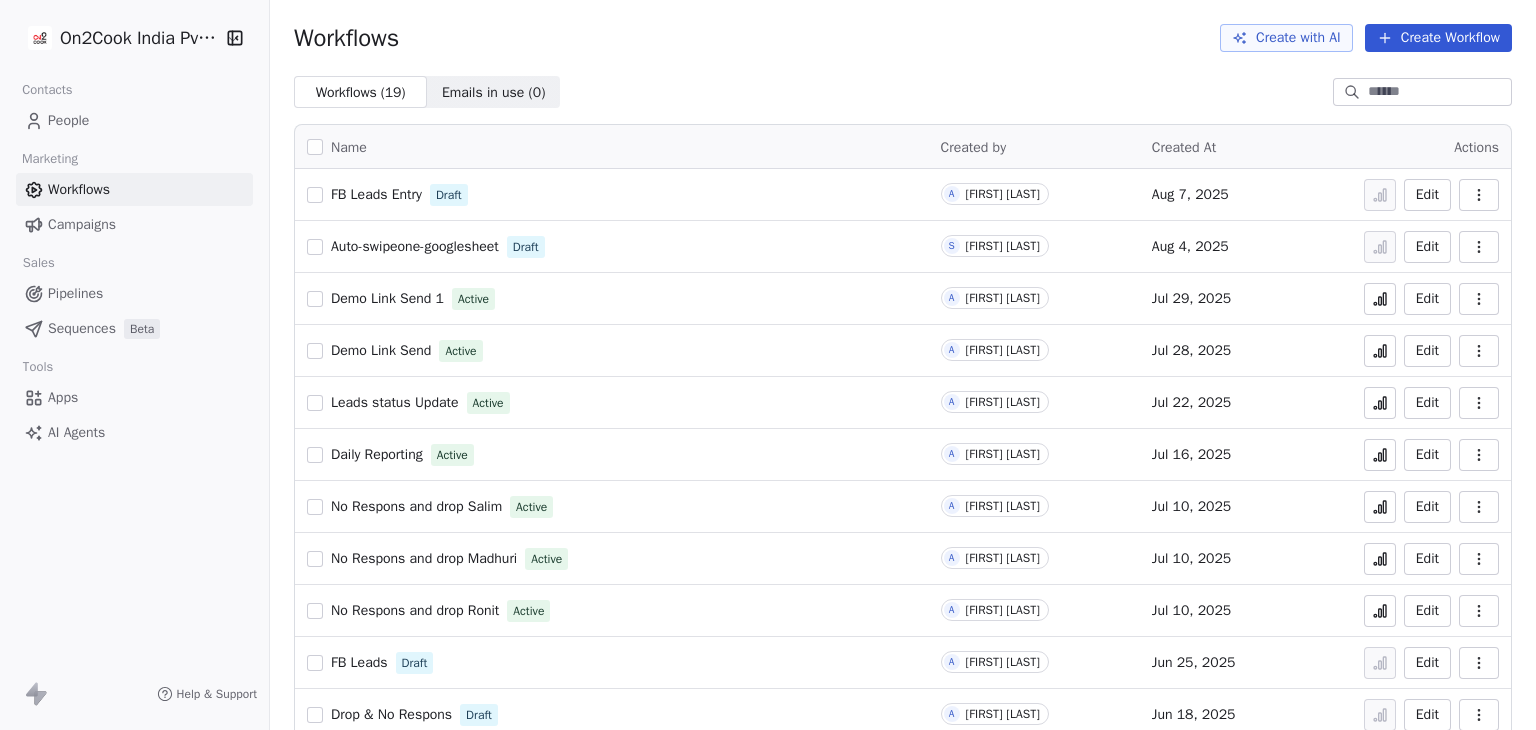 click at bounding box center (1438, 92) 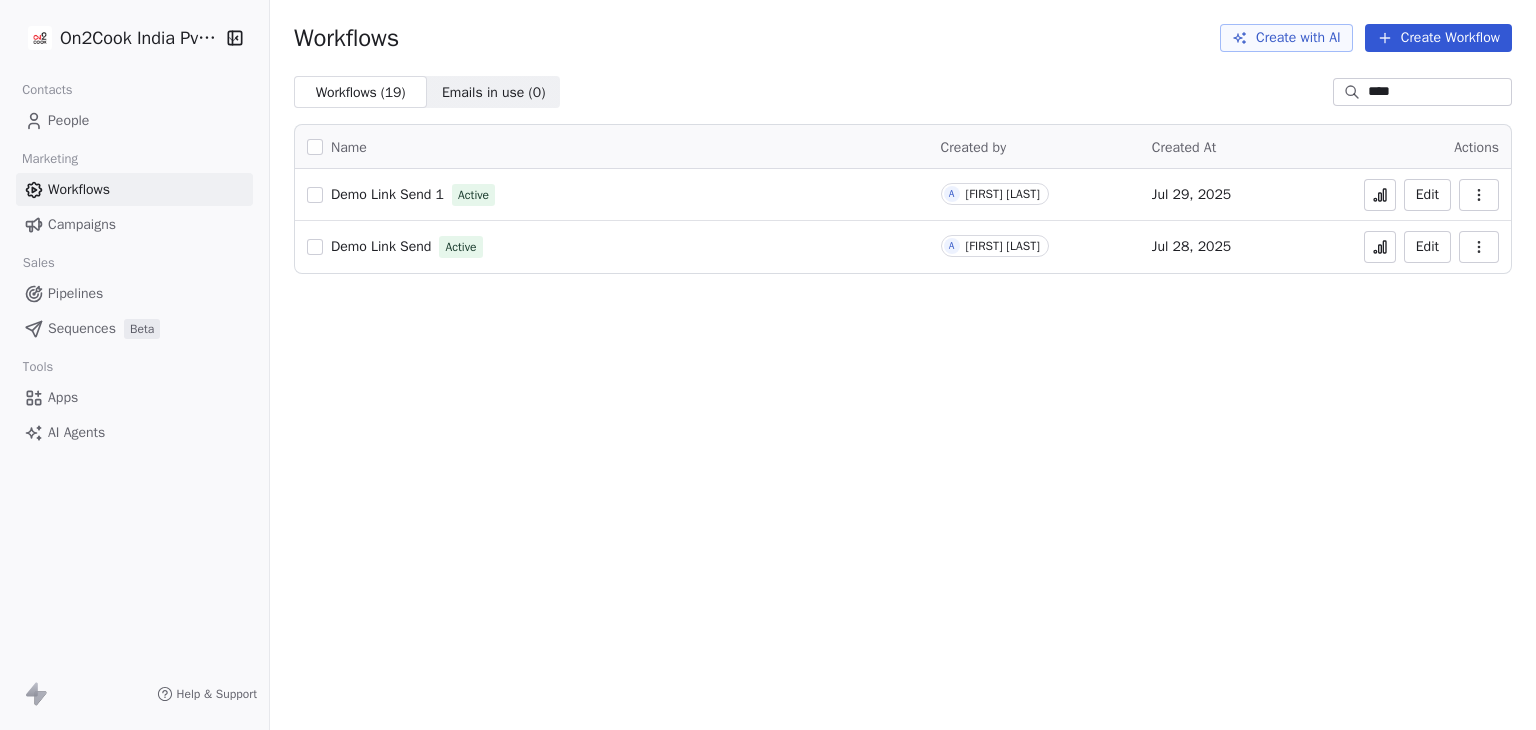 type on "****" 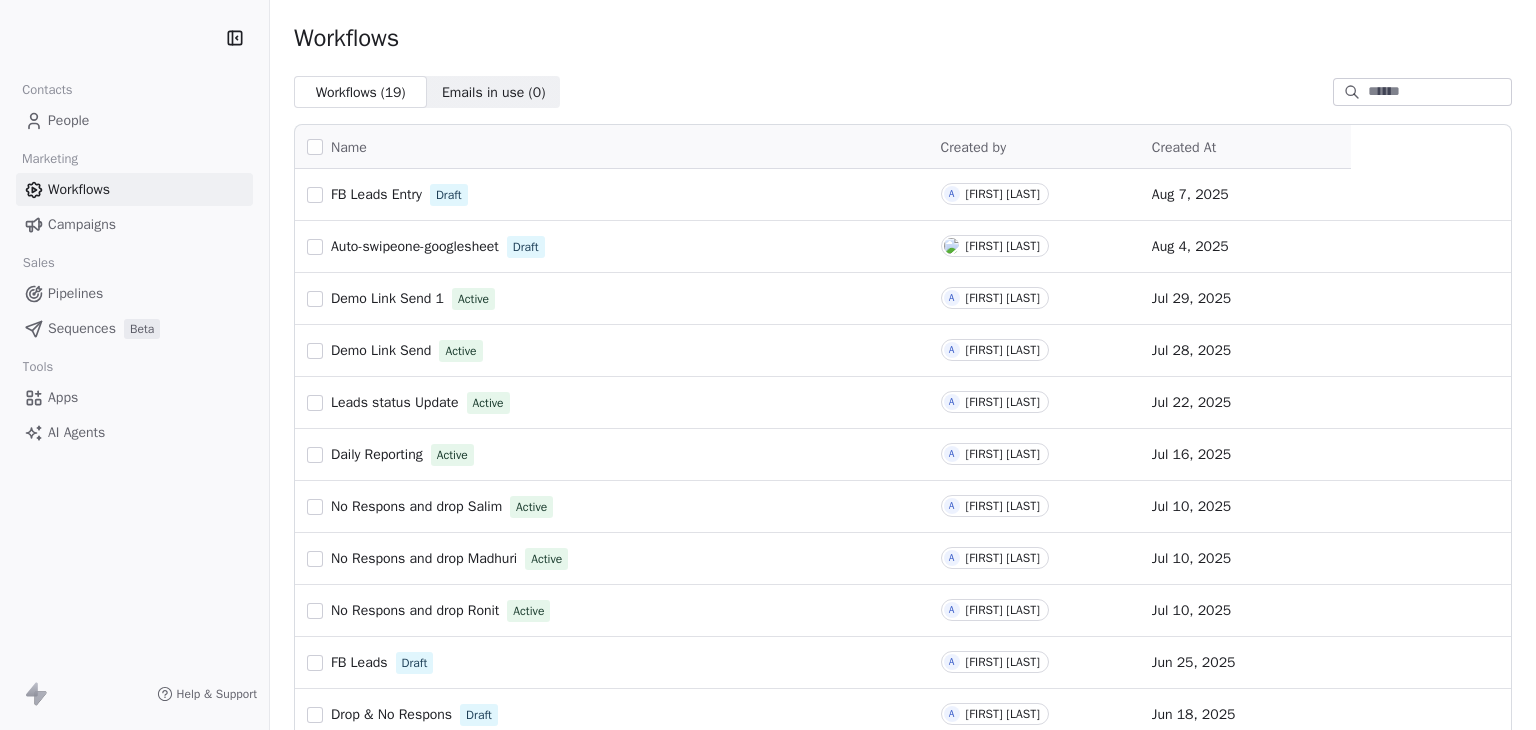 scroll, scrollTop: 0, scrollLeft: 0, axis: both 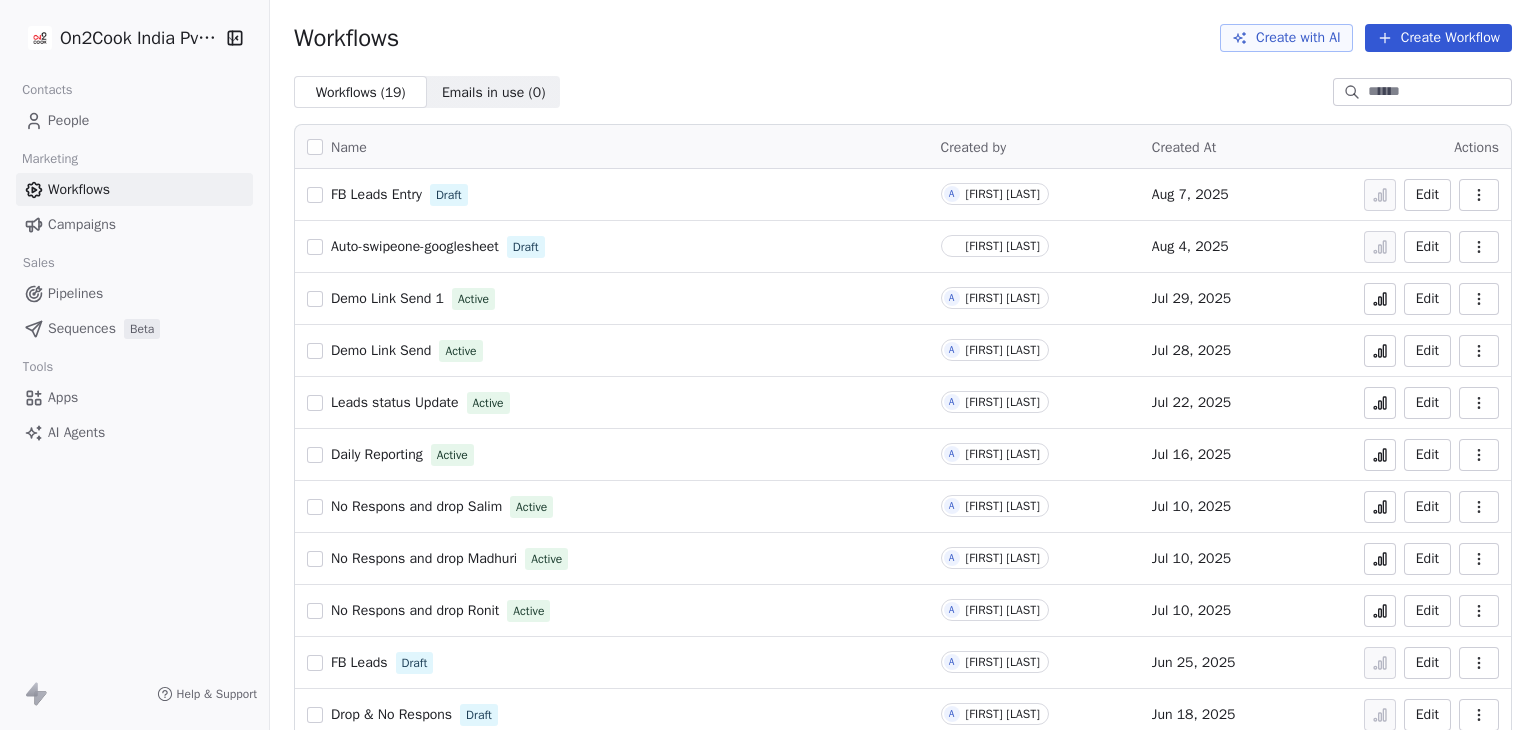 click on "On2Cook India Pvt. Ltd. Contacts People Marketing Workflows Campaigns Sales Pipelines Sequences Beta Tools Apps AI Agents Help & Support Workflows Create with AI Create Workflow Workflows ( 19 ) Workflows ( 19 ) Emails in use ( 0 ) Emails in use ( 0 ) Name Created by Created At Actions FB Leads Entry Draft A [FIRST] [LAST] Aug 7, 2025 Edit Auto-swipeone-googlesheet Draft [FIRST] [LAST] Aug 4, 2025 Edit Demo Link Send 1 Active A [FIRST] [LAST] Jul 29, 2025 Edit Demo Link Send Active A [FIRST] [LAST] Jul 28, 2025 Edit Leads status Update Active A [FIRST] [LAST] Jul 22, 2025 Edit Daily Reporting Active A [FIRST] [LAST] Jul 16, 2025 Edit No Respons and drop Salim Active A [FIRST] [LAST] Jul 10, 2025 Edit No Respons and drop Madhuri Active A [FIRST] [LAST] Jul 10, 2025 Edit No Respons and drop Ronit Active A [FIRST] [LAST] Jul 10, 2025 Edit FB Leads Draft A [FIRST] [LAST] Jun 25, 2025 Edit Drop & No Respons Draft A [FIRST] [LAST] Jun 18, 2025 Edit Matiral Send For No Response Active A Jun 17, 2025 A" at bounding box center (768, 365) 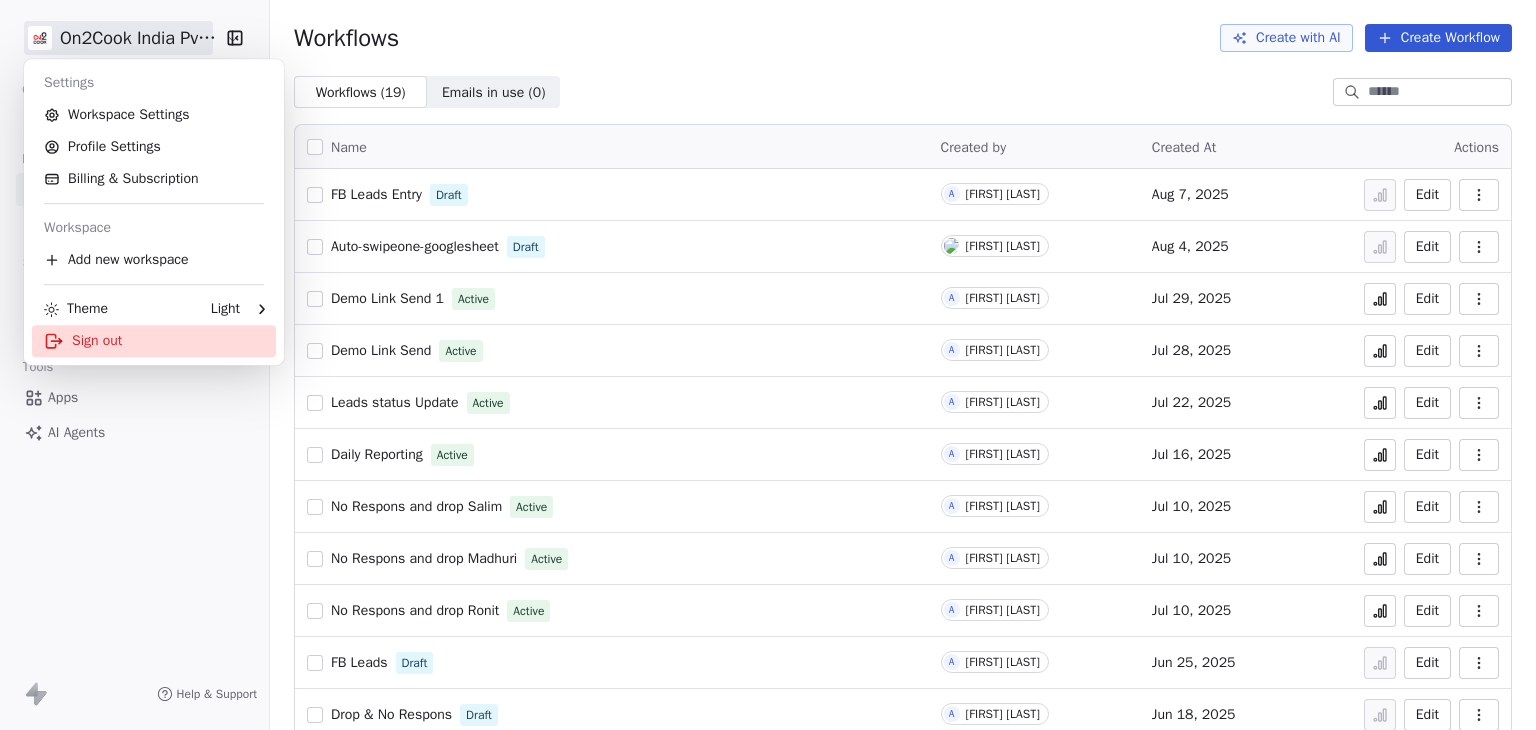 click on "Sign out" at bounding box center (154, 341) 